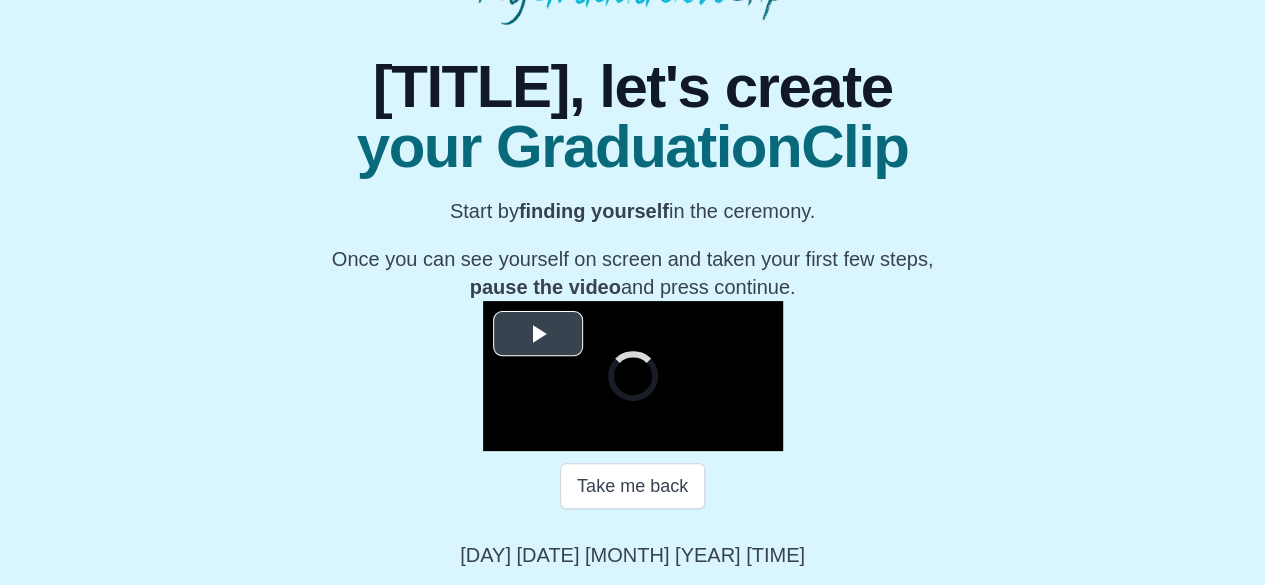 scroll, scrollTop: 330, scrollLeft: 0, axis: vertical 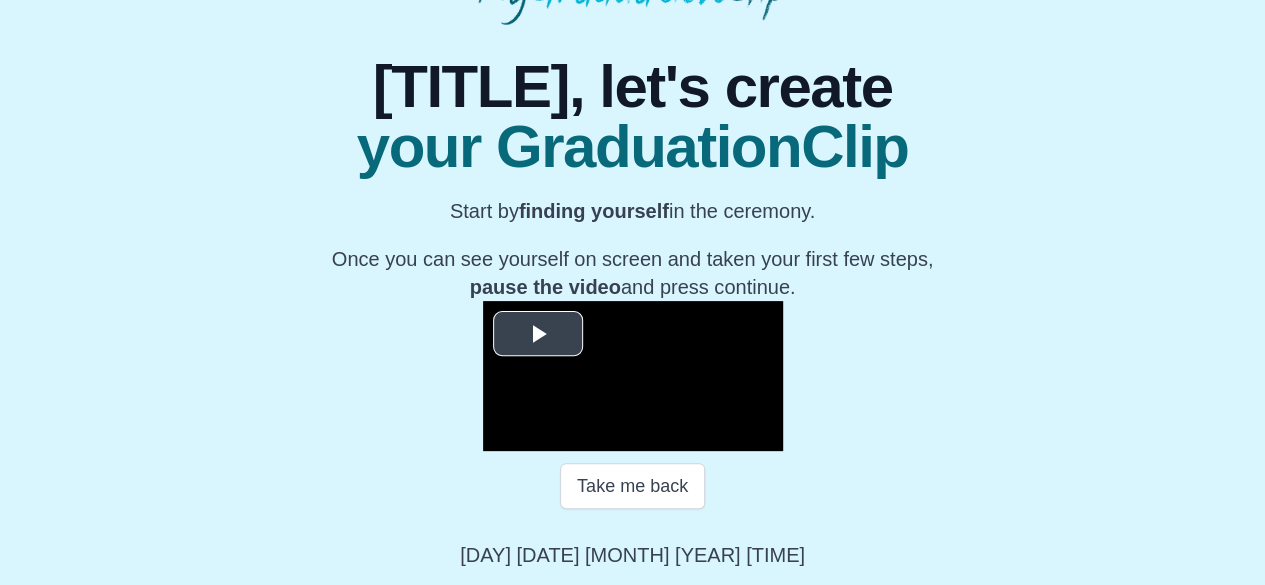 click at bounding box center [633, 376] 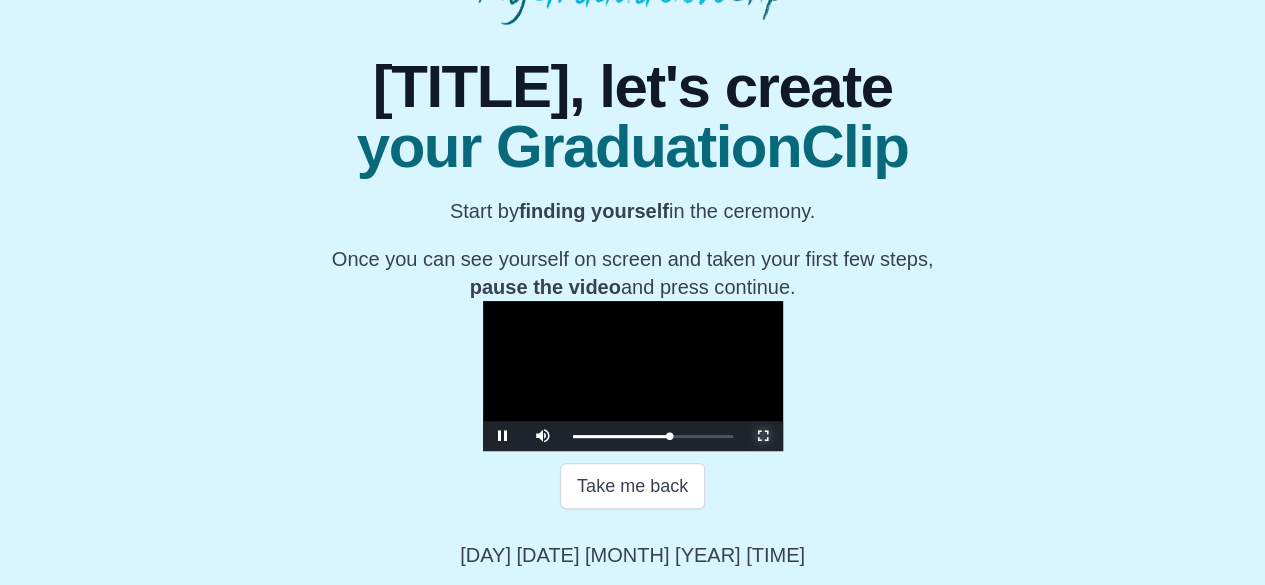 click at bounding box center (763, 436) 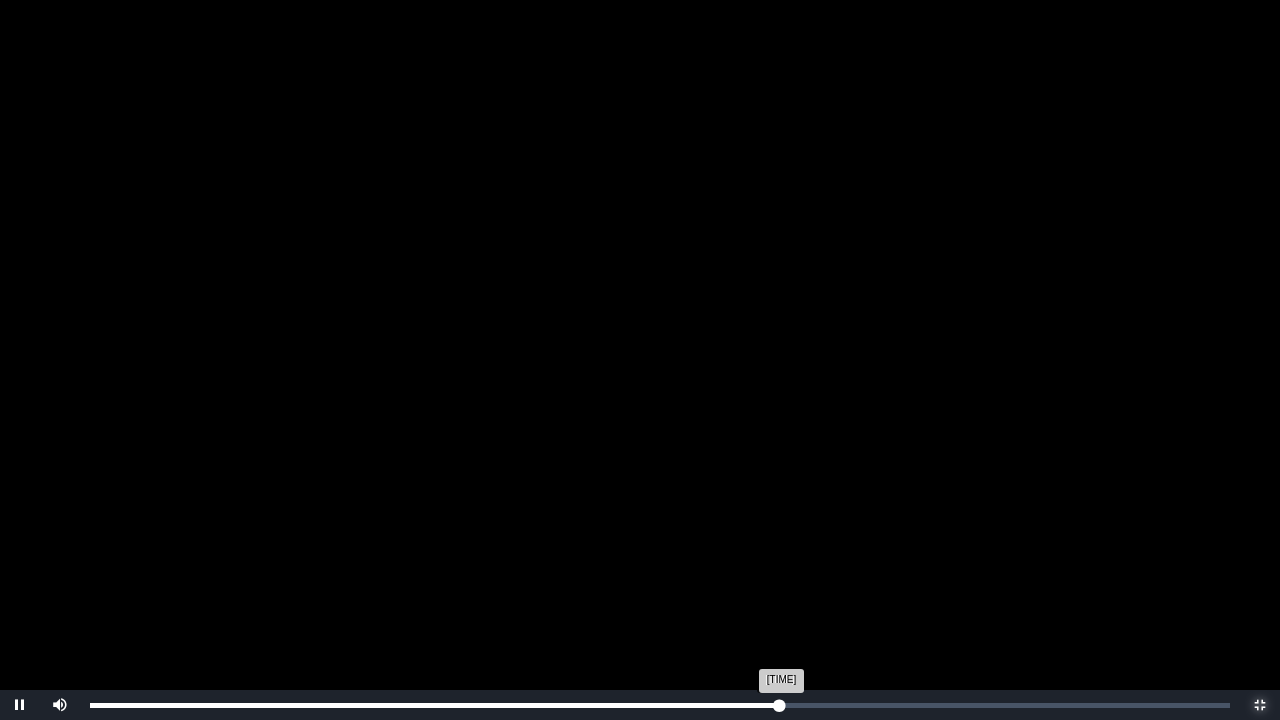 click on "[TIME] Progress : 0%" at bounding box center [435, 705] 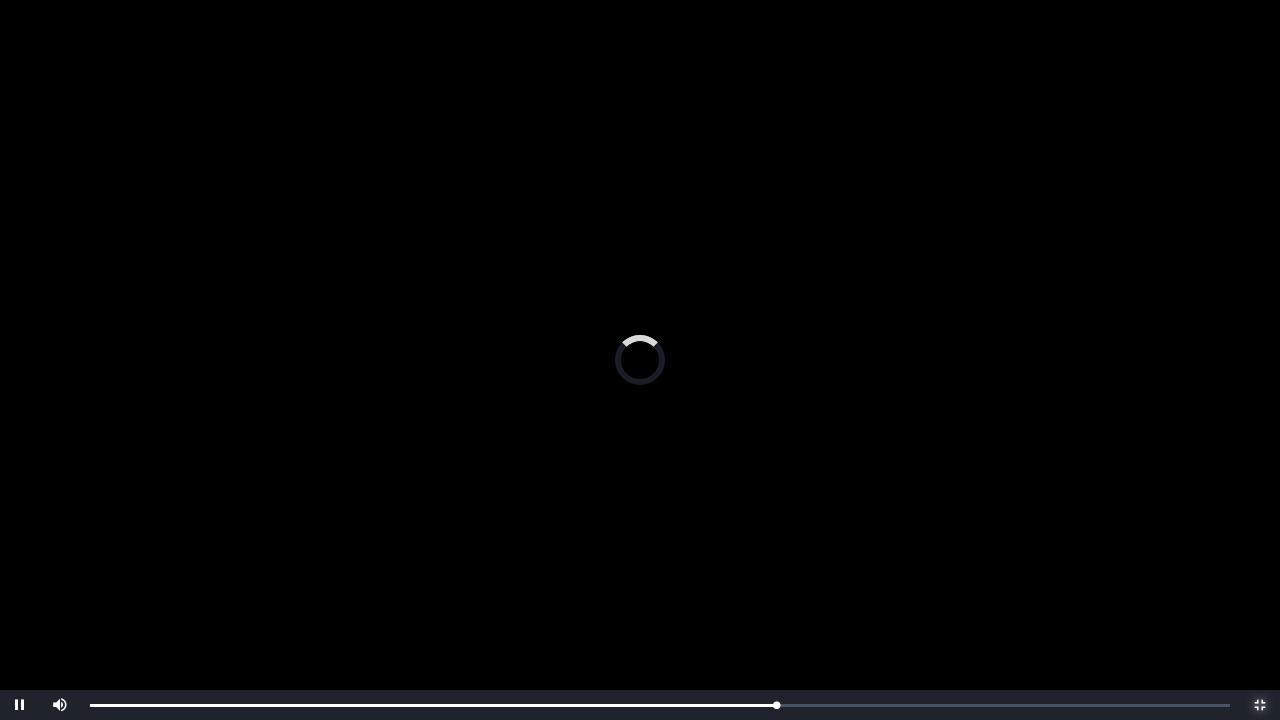type 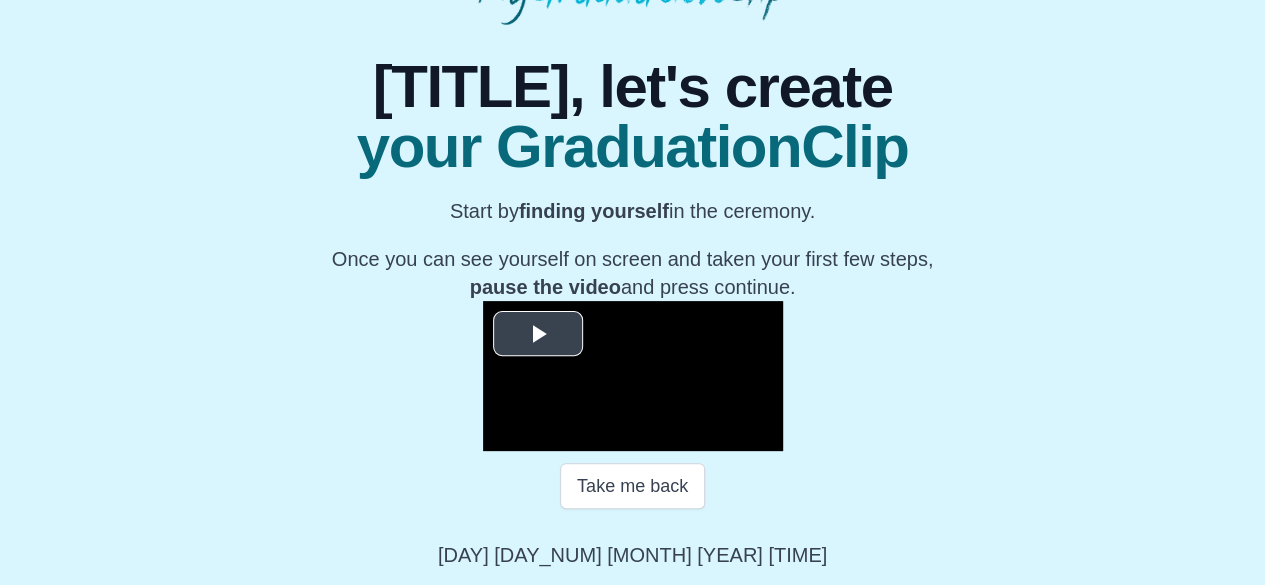scroll, scrollTop: 330, scrollLeft: 0, axis: vertical 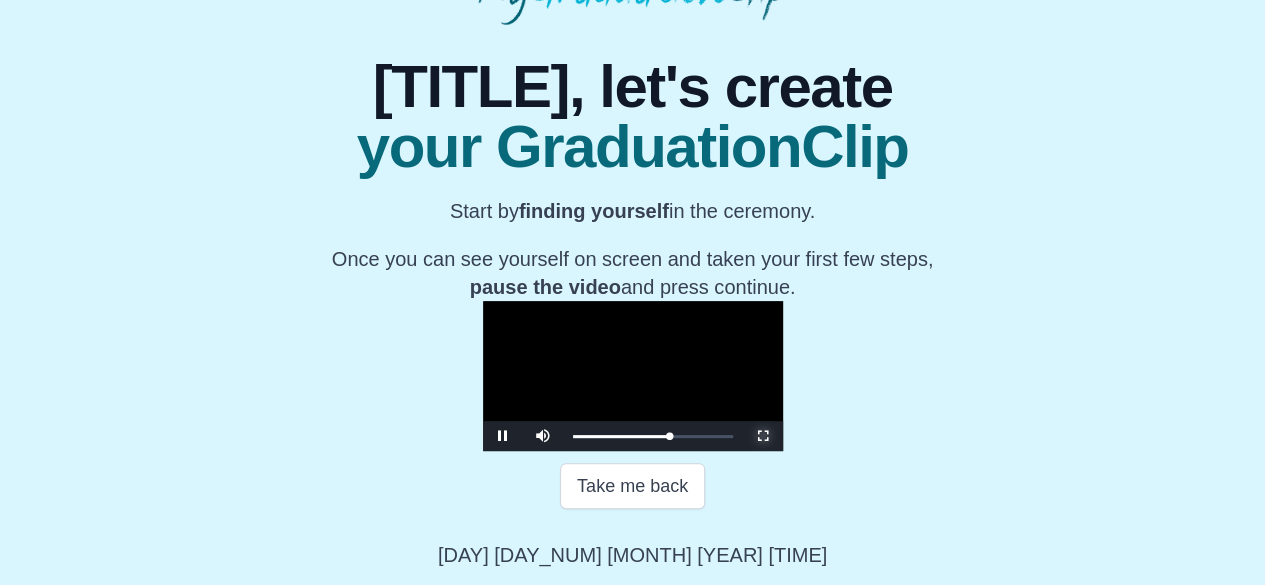 click at bounding box center [763, 436] 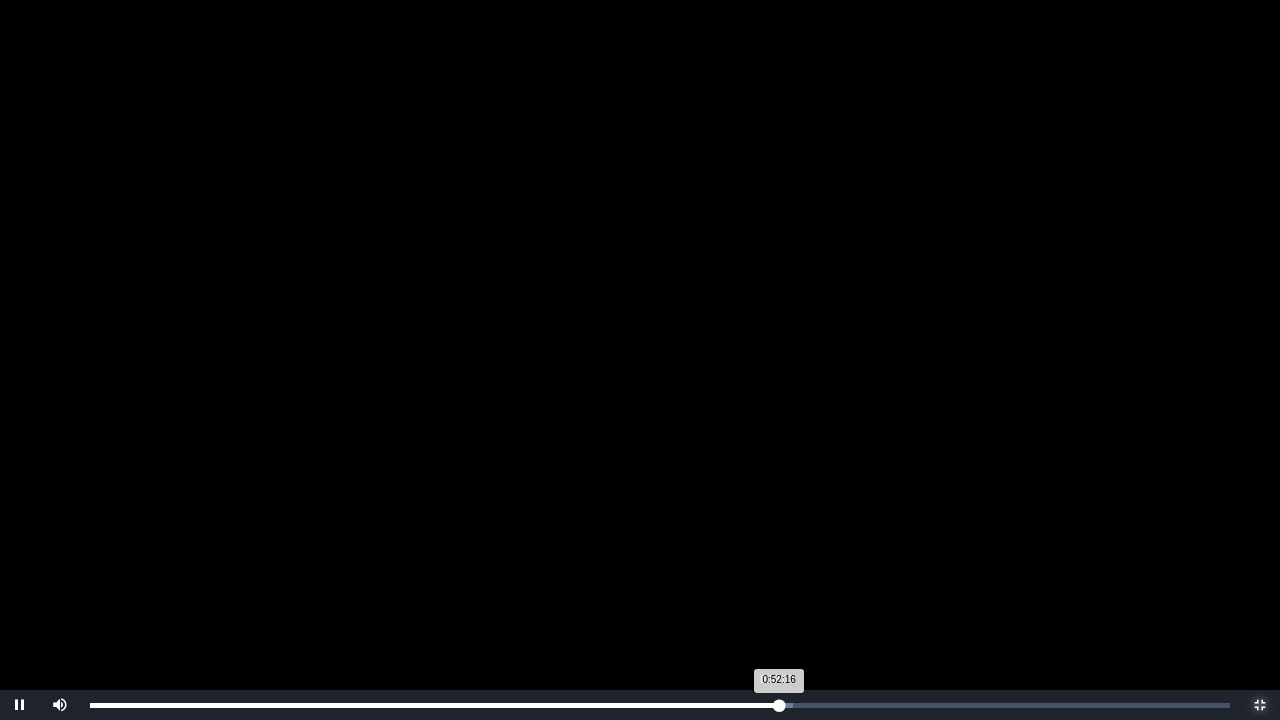 click on "0:52:16 Progress : 0%" at bounding box center (434, 705) 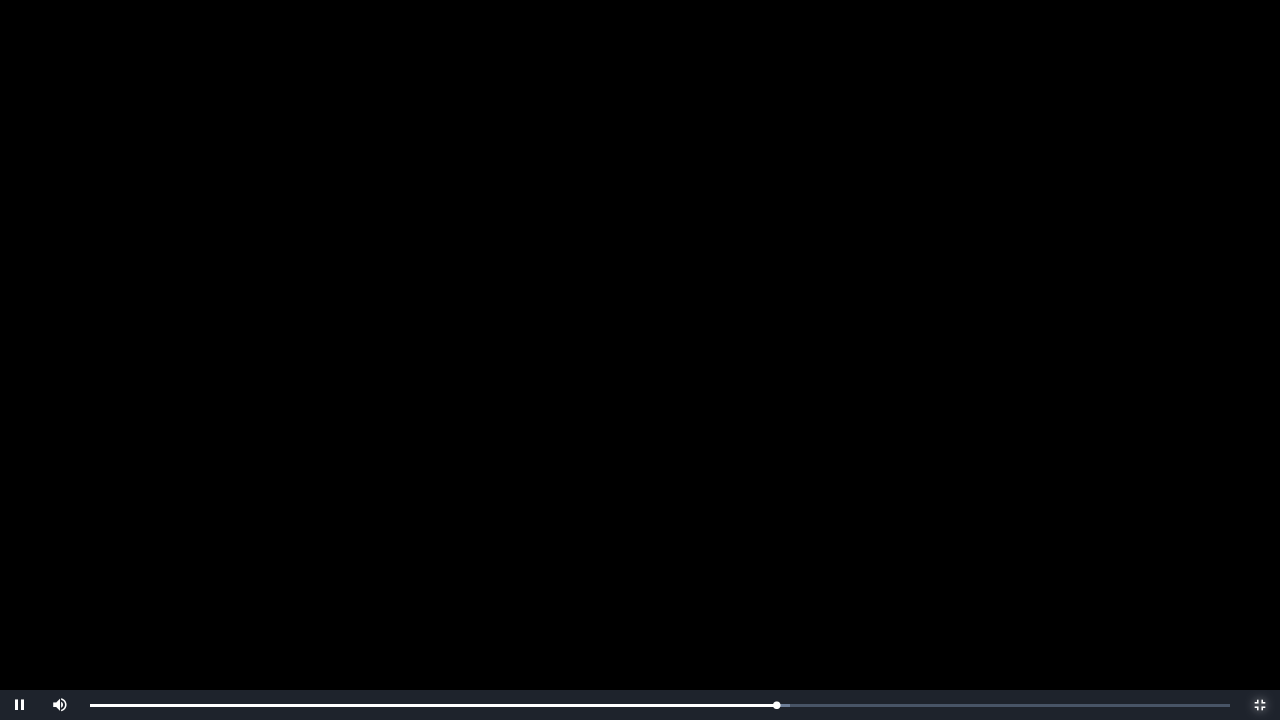 type 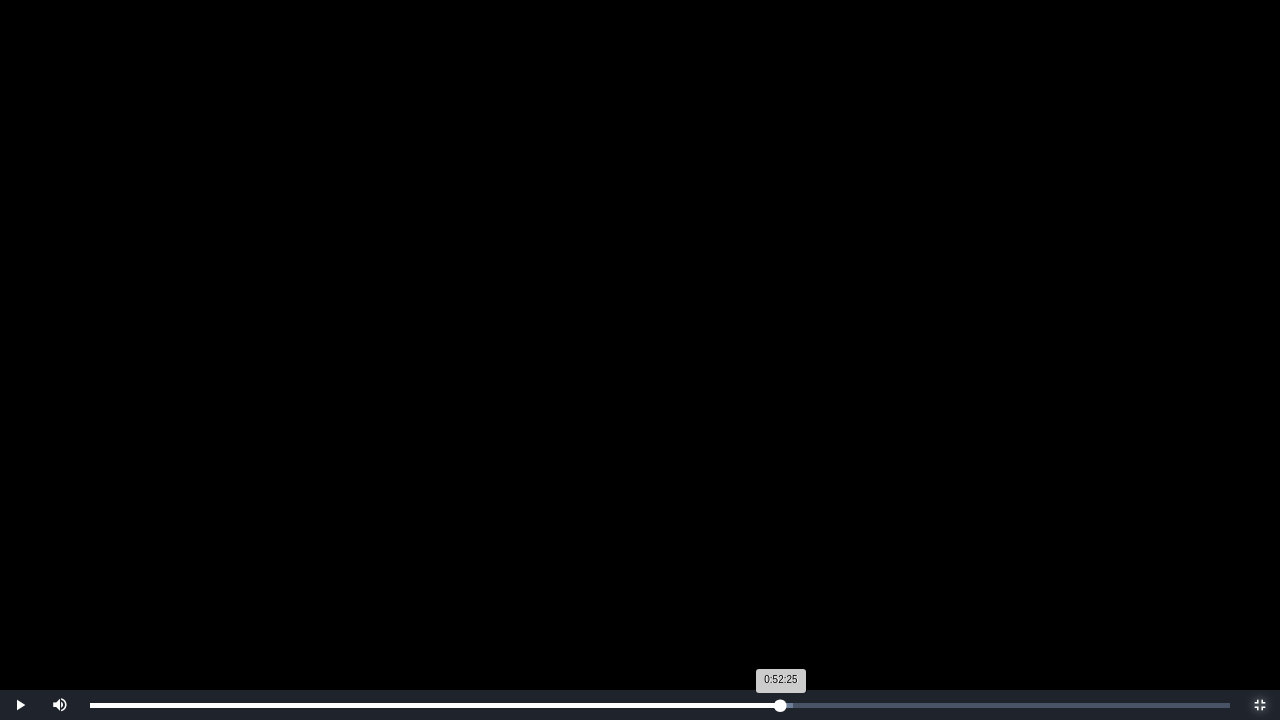 click on "0:52:25 Progress : 0%" at bounding box center (435, 705) 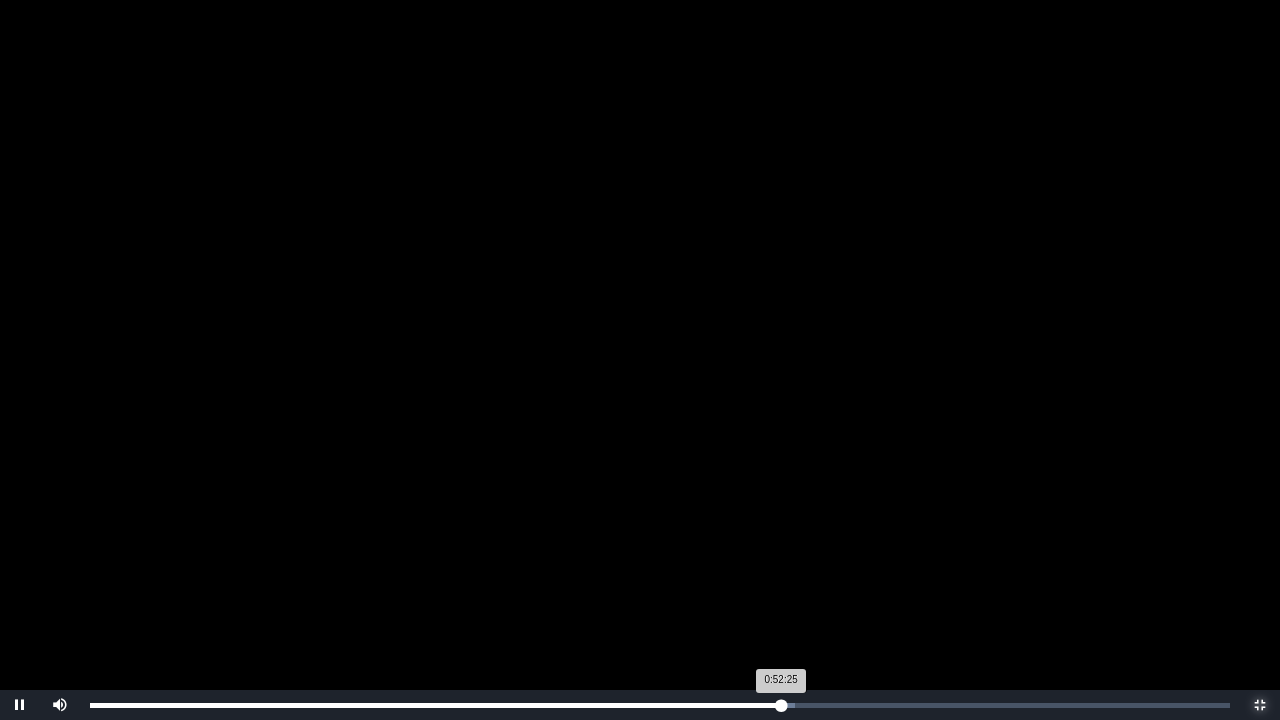 click on "0:52:25 Progress : 0%" at bounding box center (435, 705) 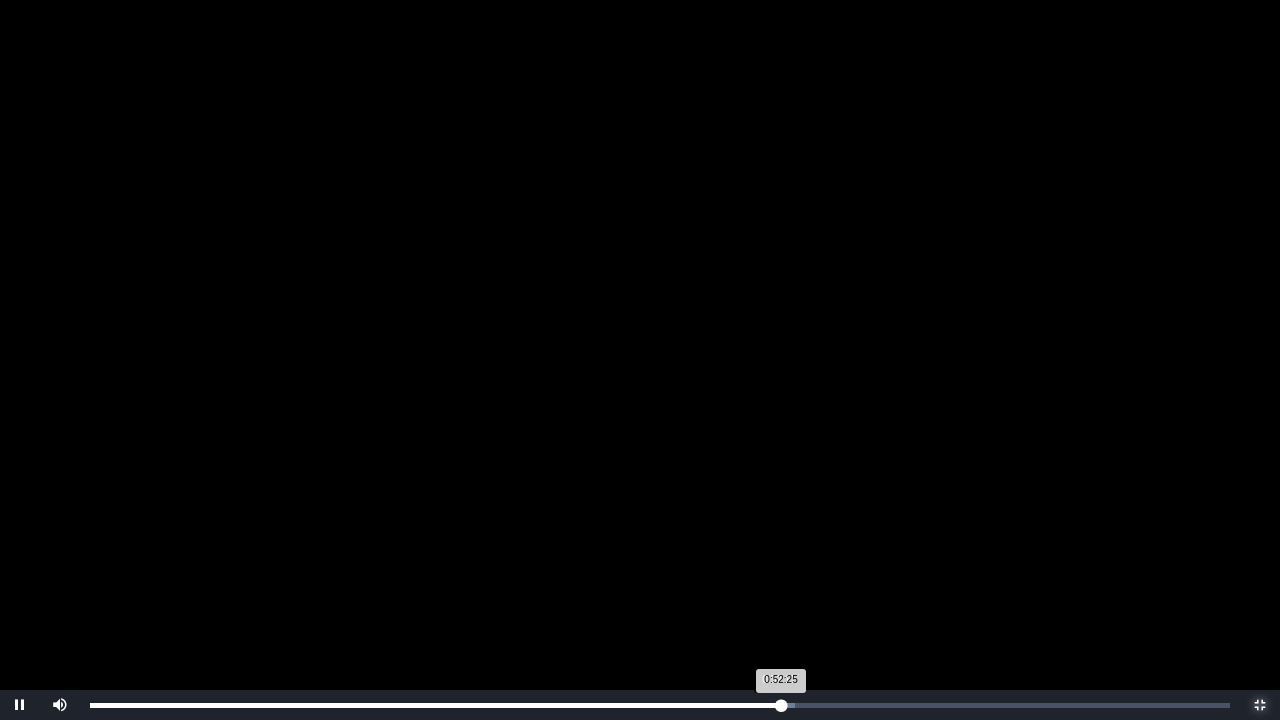 click on "0:52:25 Progress : 0%" at bounding box center [435, 705] 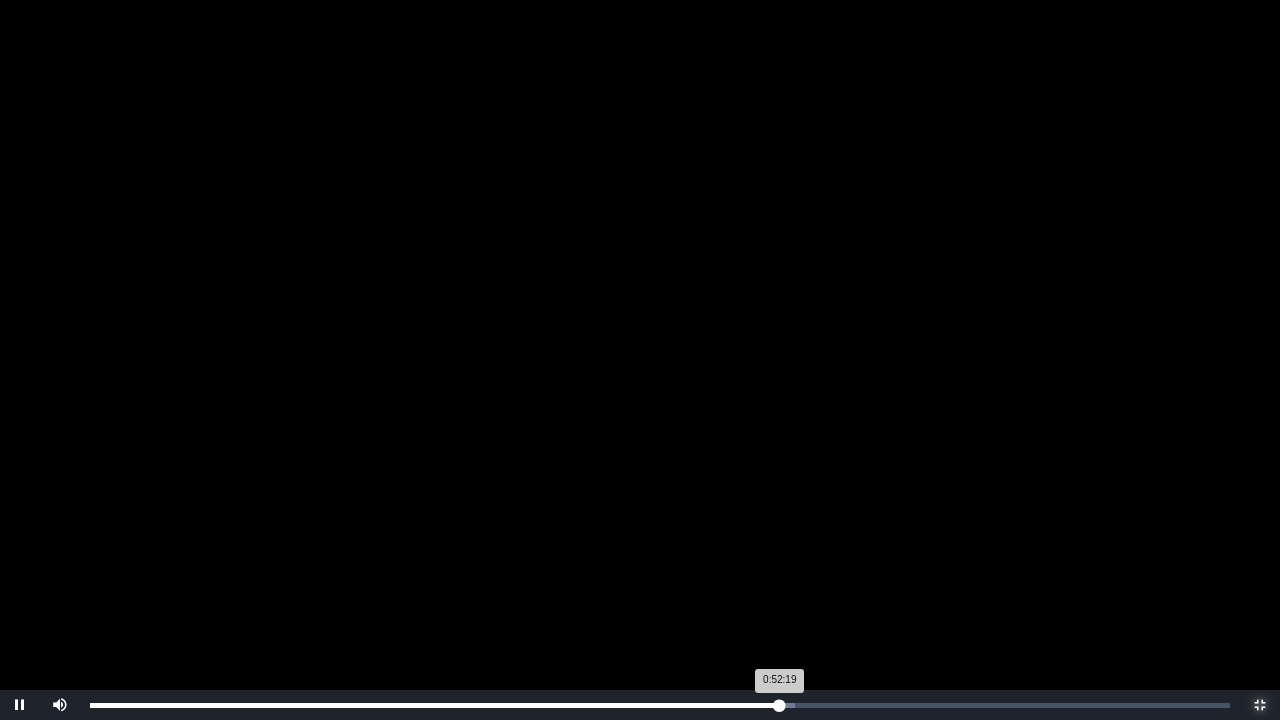 click on "0:52:19 Progress : 0%" at bounding box center (435, 705) 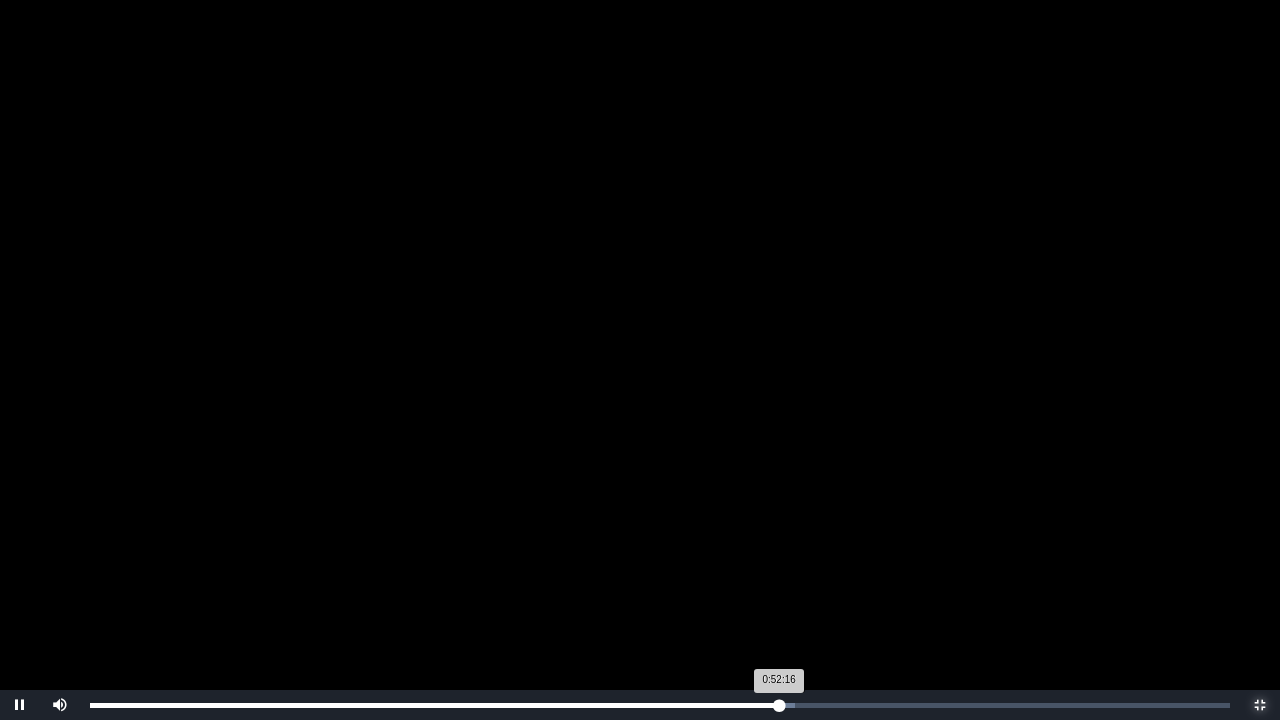 click on "0:52:16 Progress : 0%" at bounding box center (434, 705) 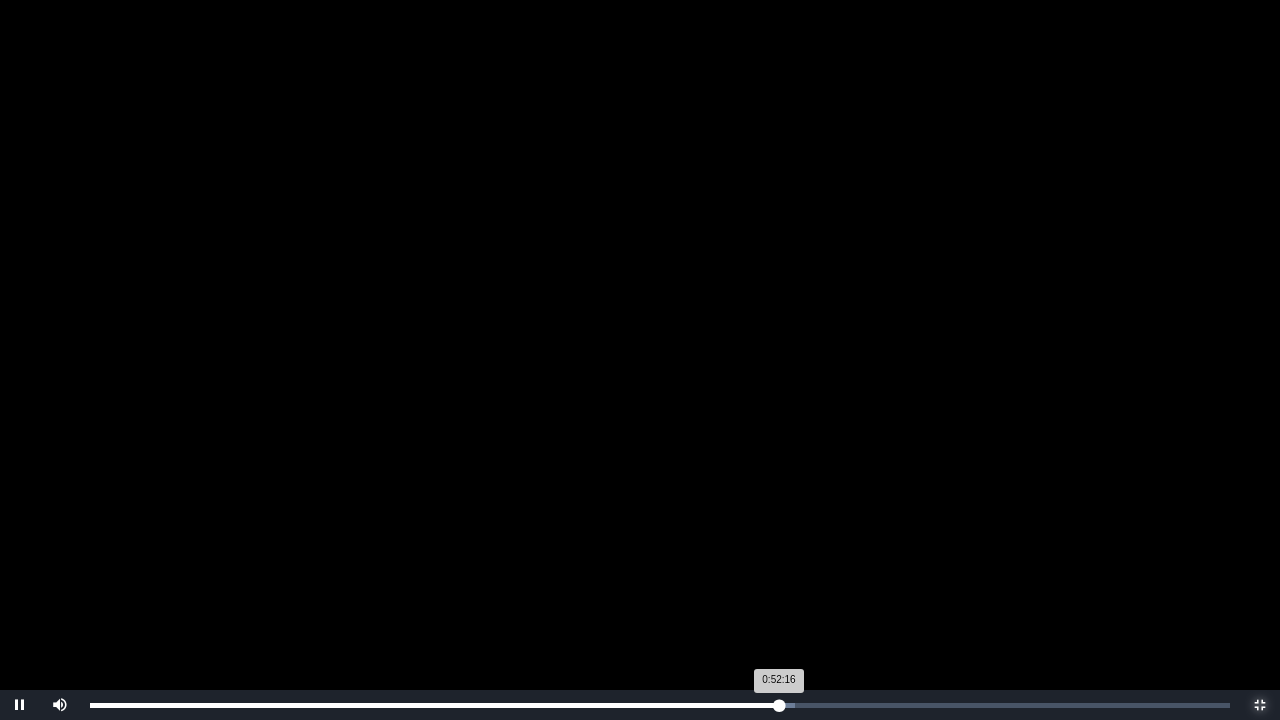 click on "0:52:16 Progress : 0%" at bounding box center [434, 705] 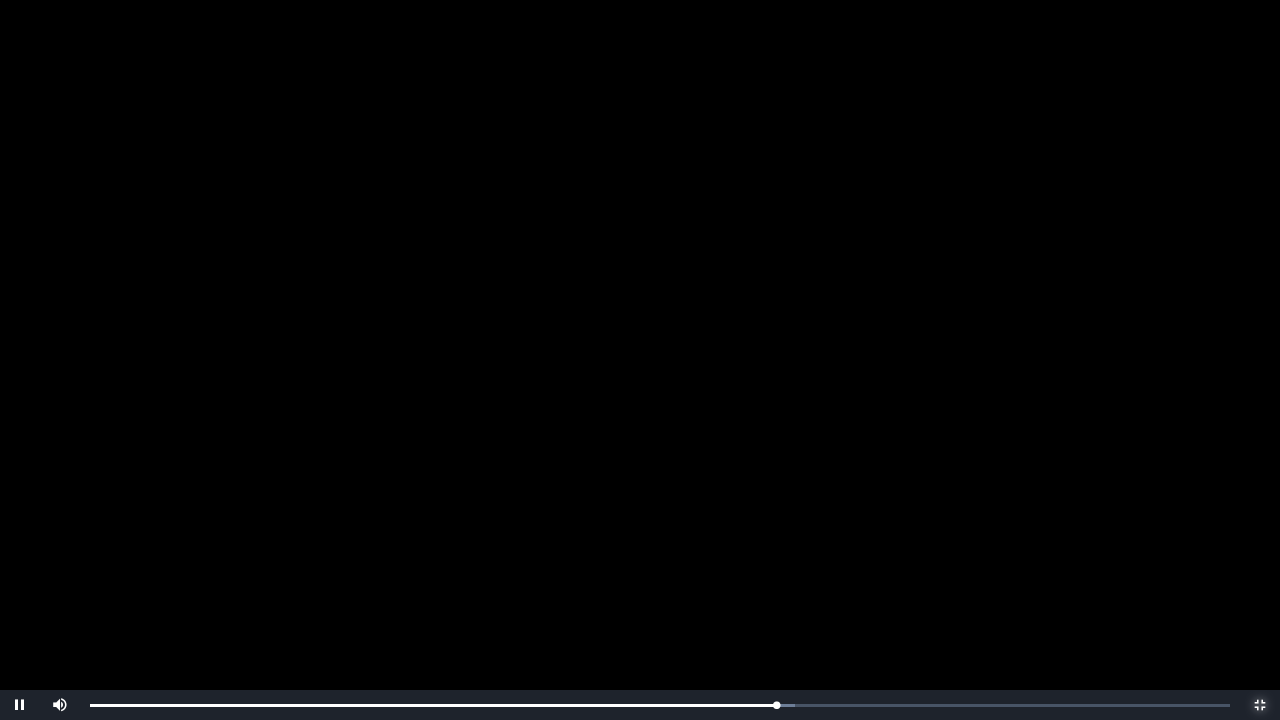 click at bounding box center (1260, 705) 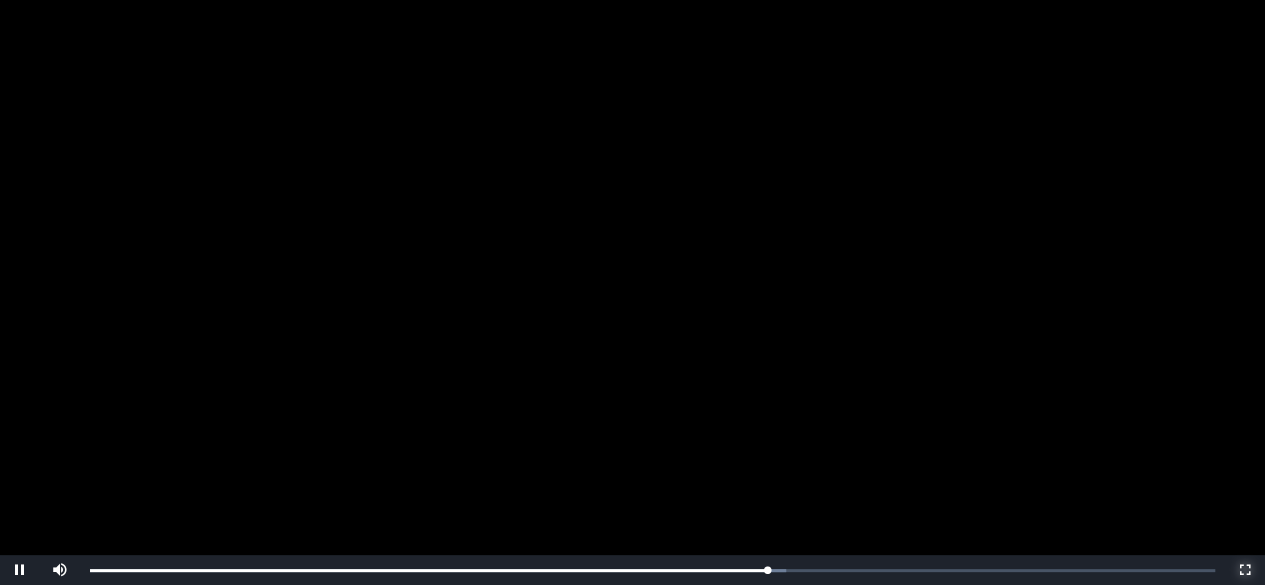 scroll, scrollTop: 300, scrollLeft: 0, axis: vertical 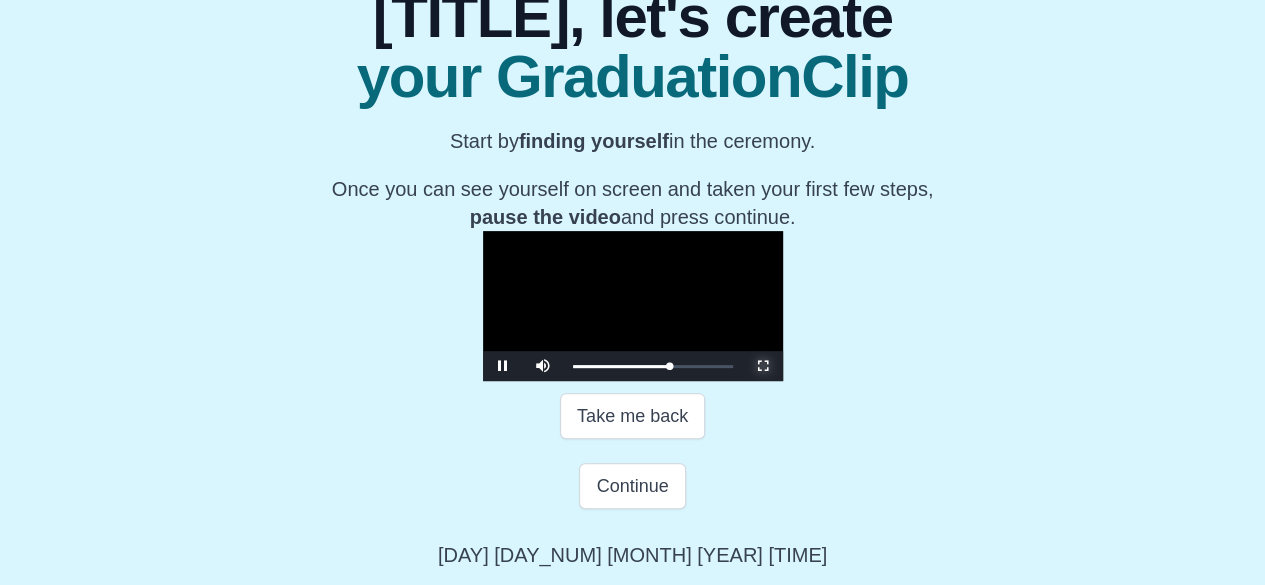 click at bounding box center [763, 366] 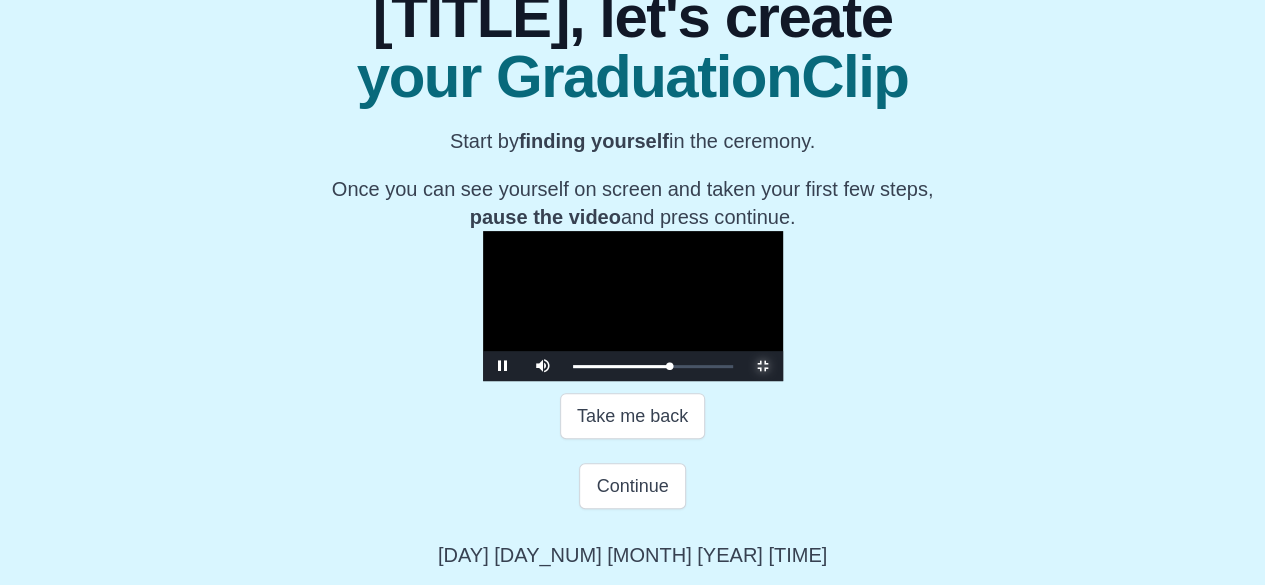 scroll, scrollTop: 0, scrollLeft: 0, axis: both 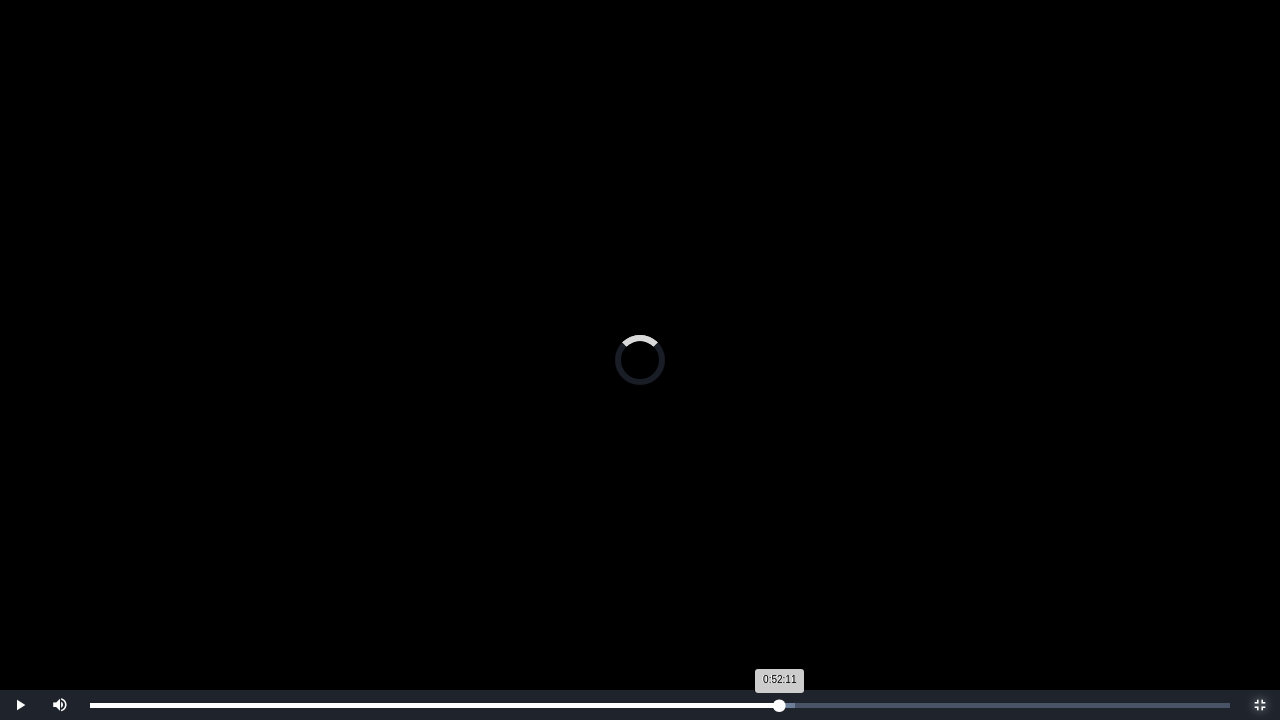 click on "0:52:11 Progress : 0%" at bounding box center [435, 705] 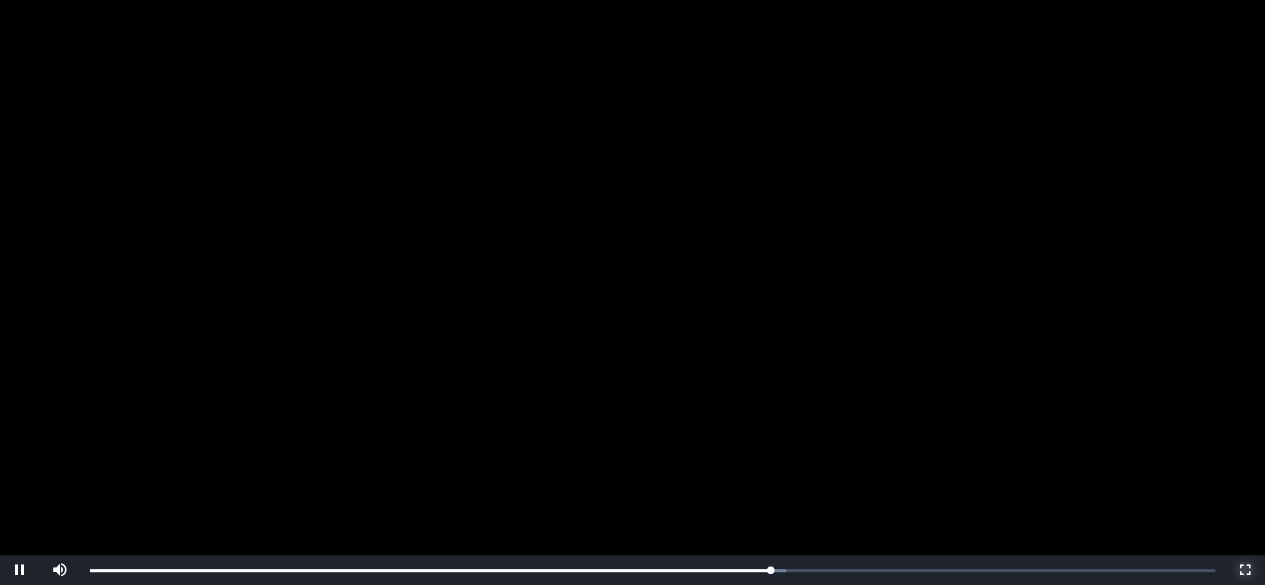 scroll, scrollTop: 300, scrollLeft: 0, axis: vertical 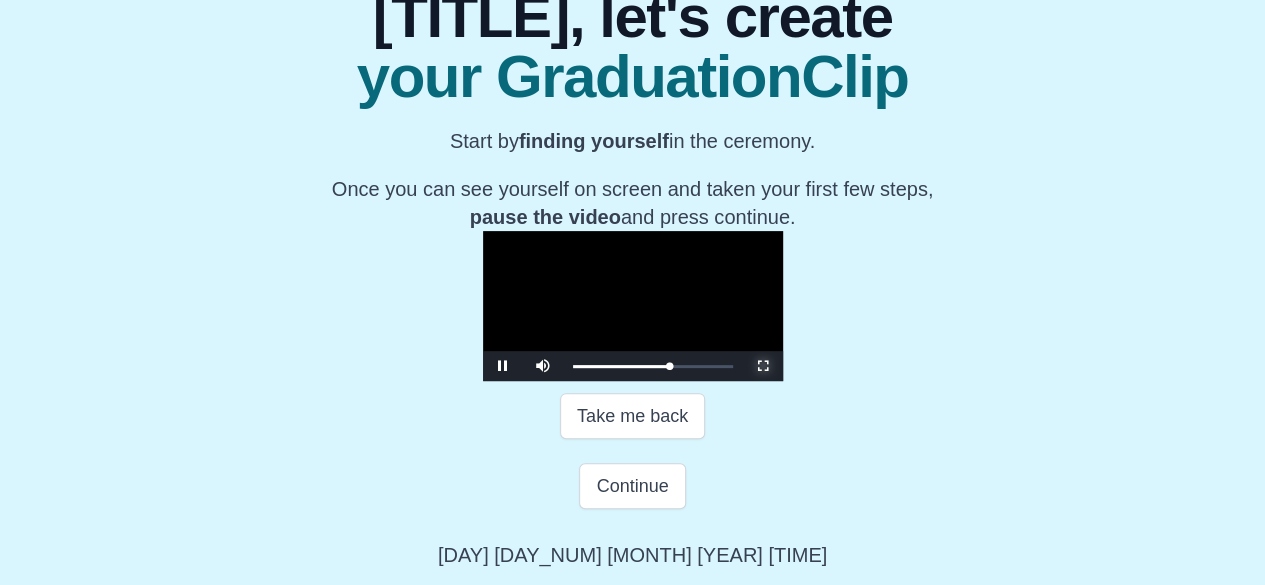 click at bounding box center [763, 366] 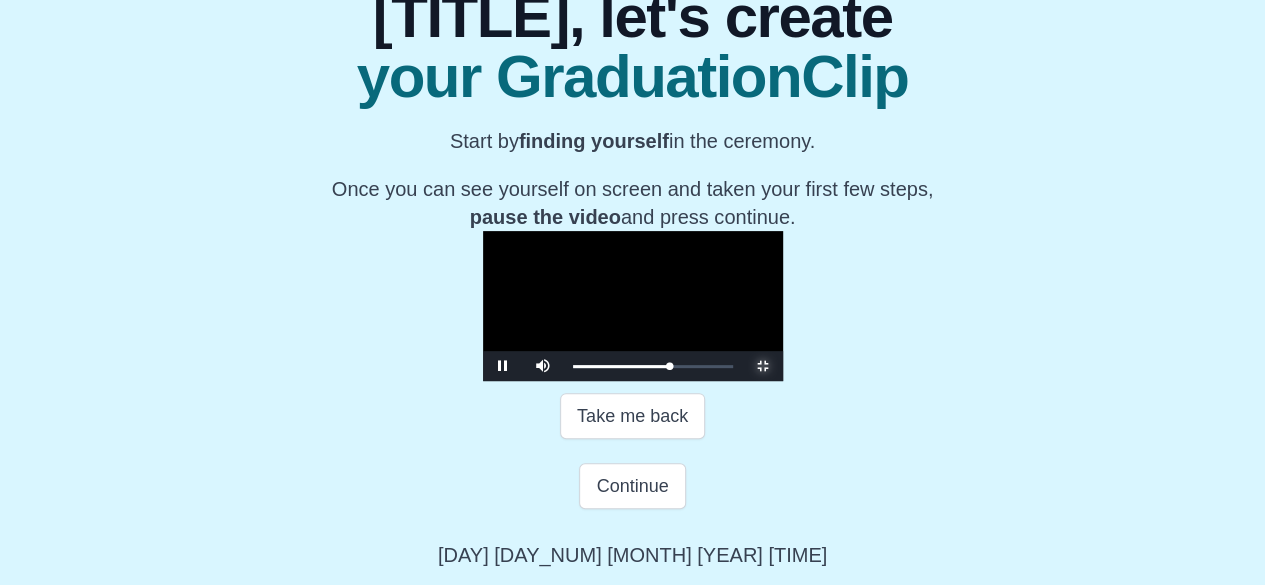 scroll, scrollTop: 0, scrollLeft: 0, axis: both 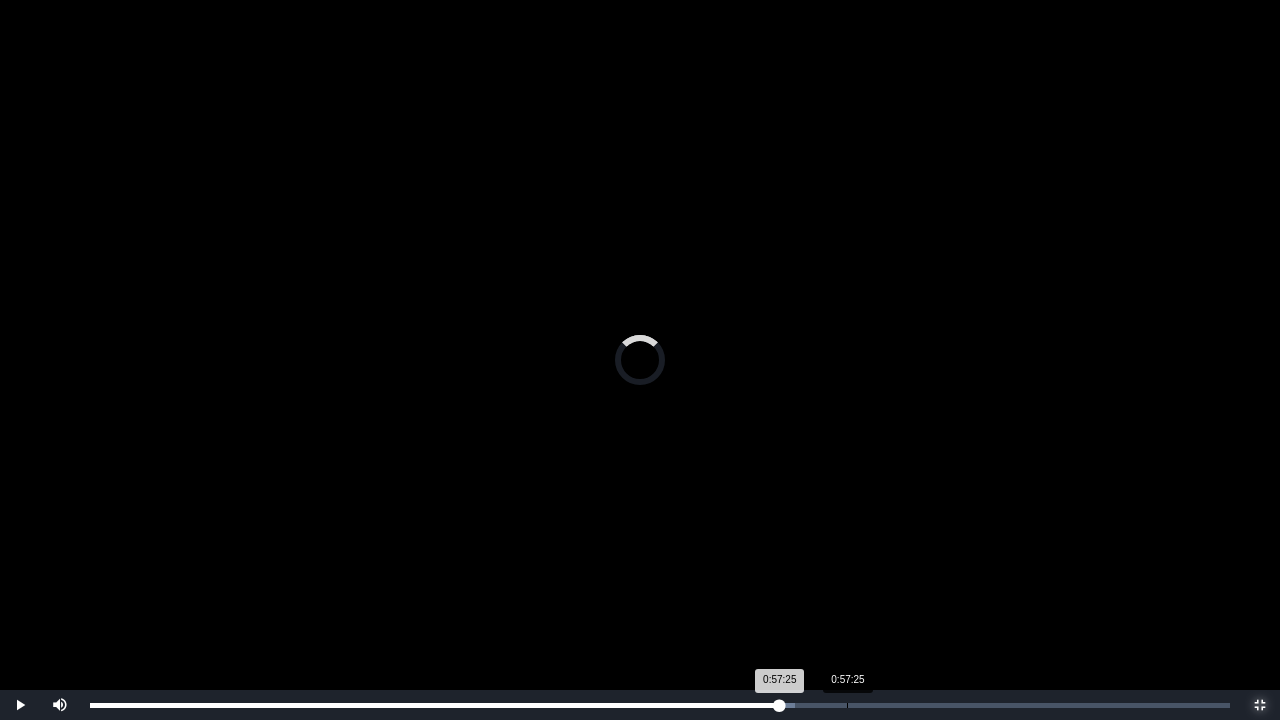 click on "Loaded : 0% 0:57:25 0:57:25 Progress : 0%" at bounding box center (660, 705) 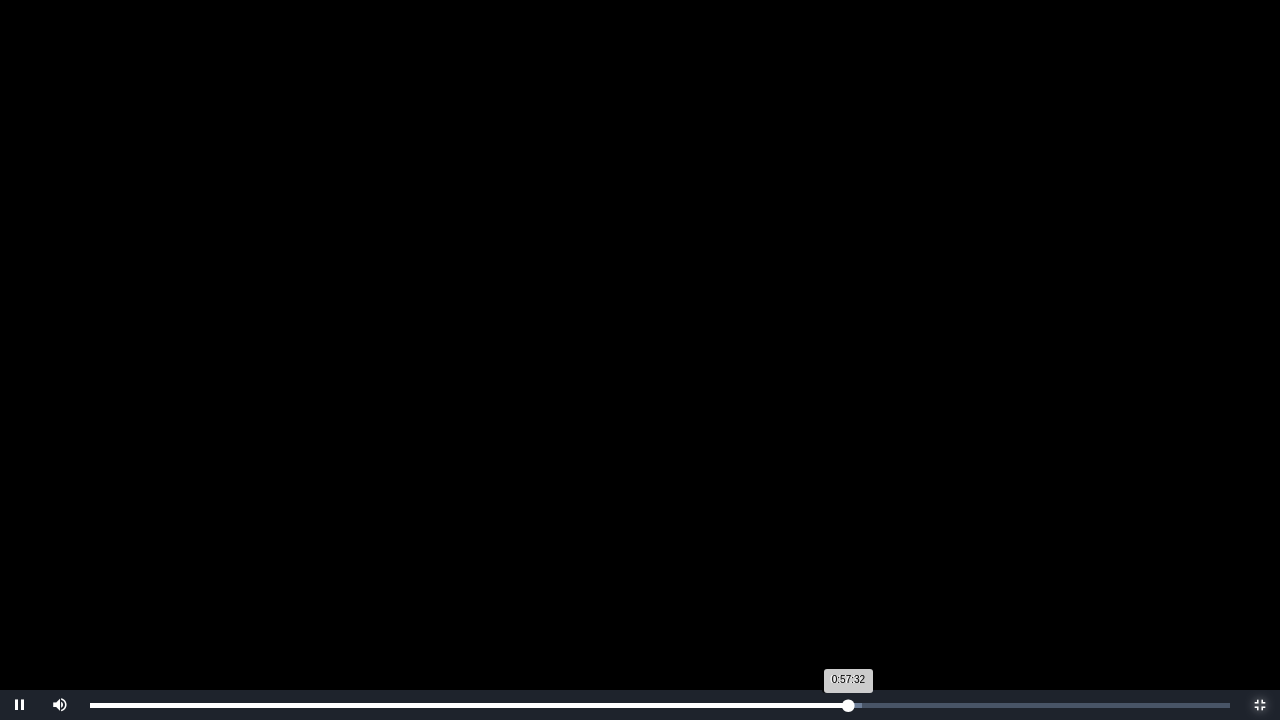 click on "0:57:32 Progress : 0%" at bounding box center (469, 705) 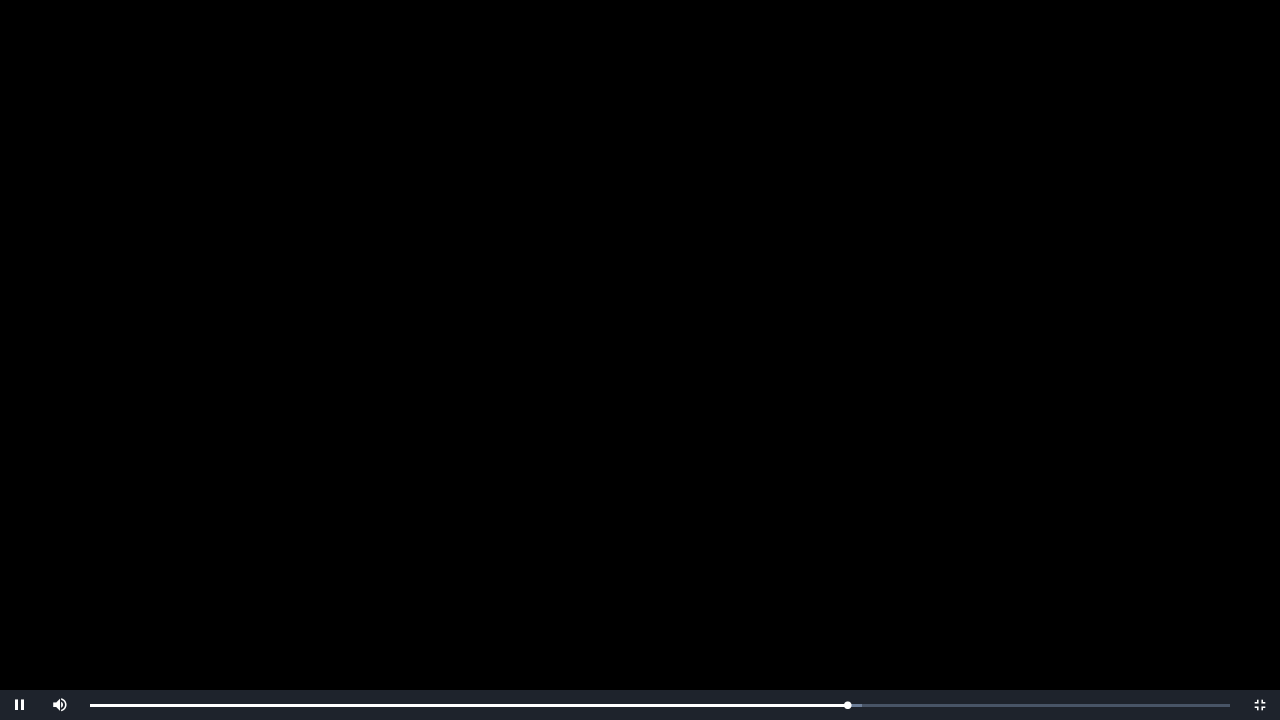 click at bounding box center (640, 360) 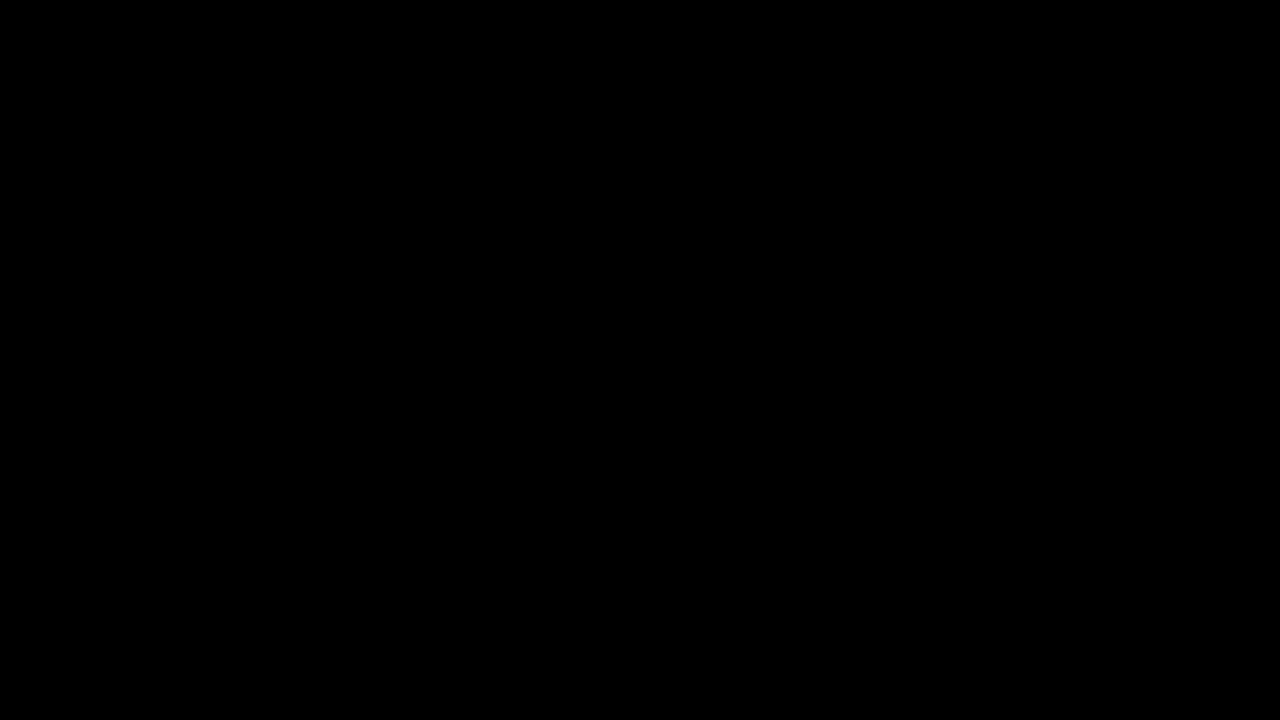 click at bounding box center (640, 360) 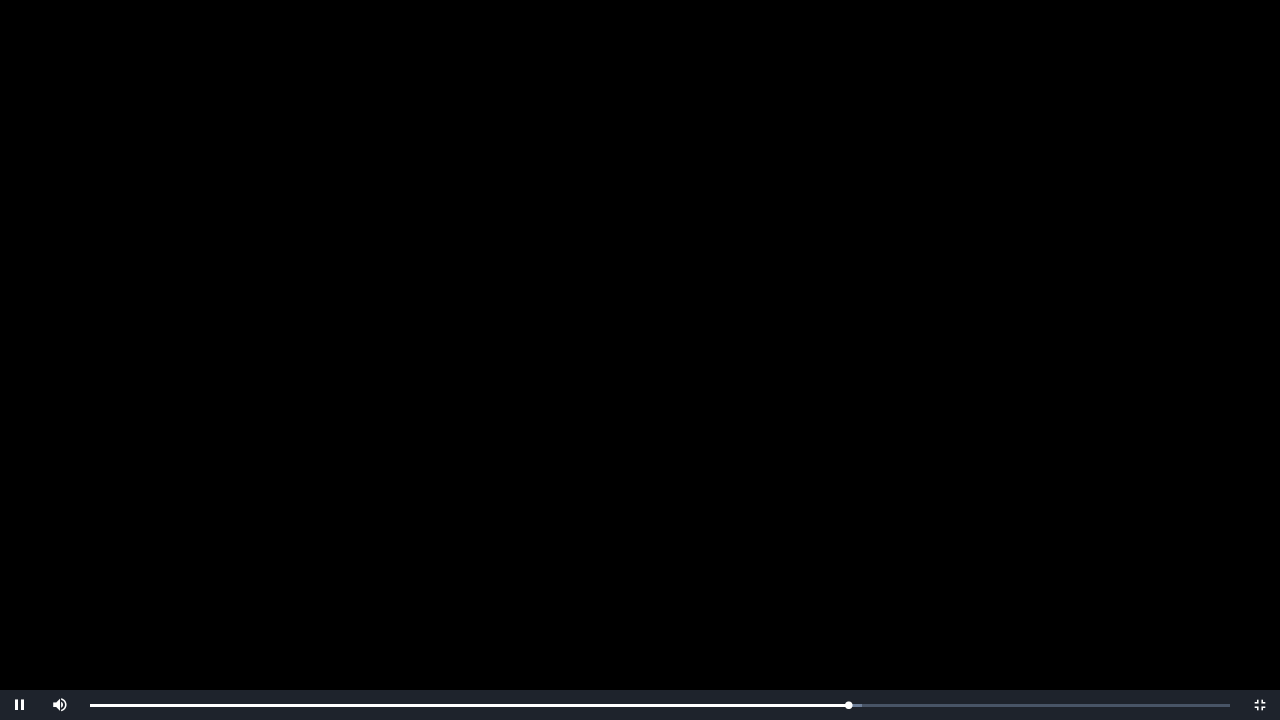 click at bounding box center [640, 360] 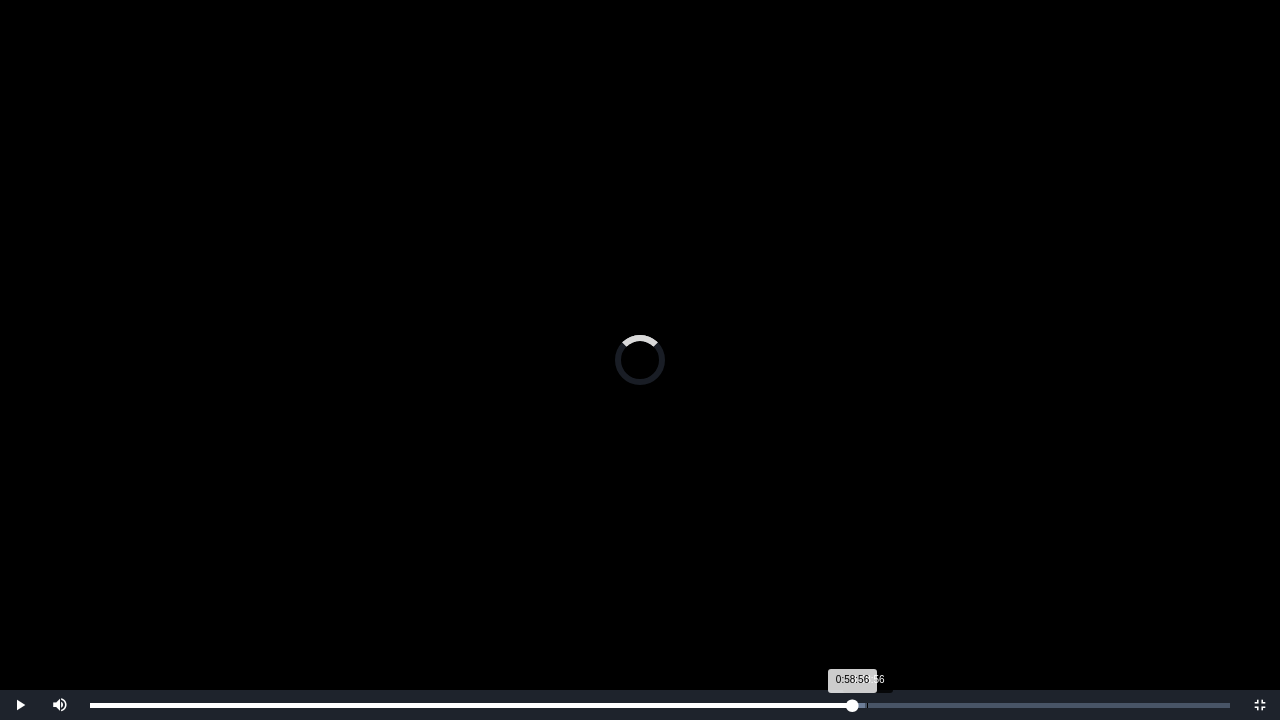 click on "Loaded : 0% 0:58:56 0:58:56 Progress : 0%" at bounding box center (660, 705) 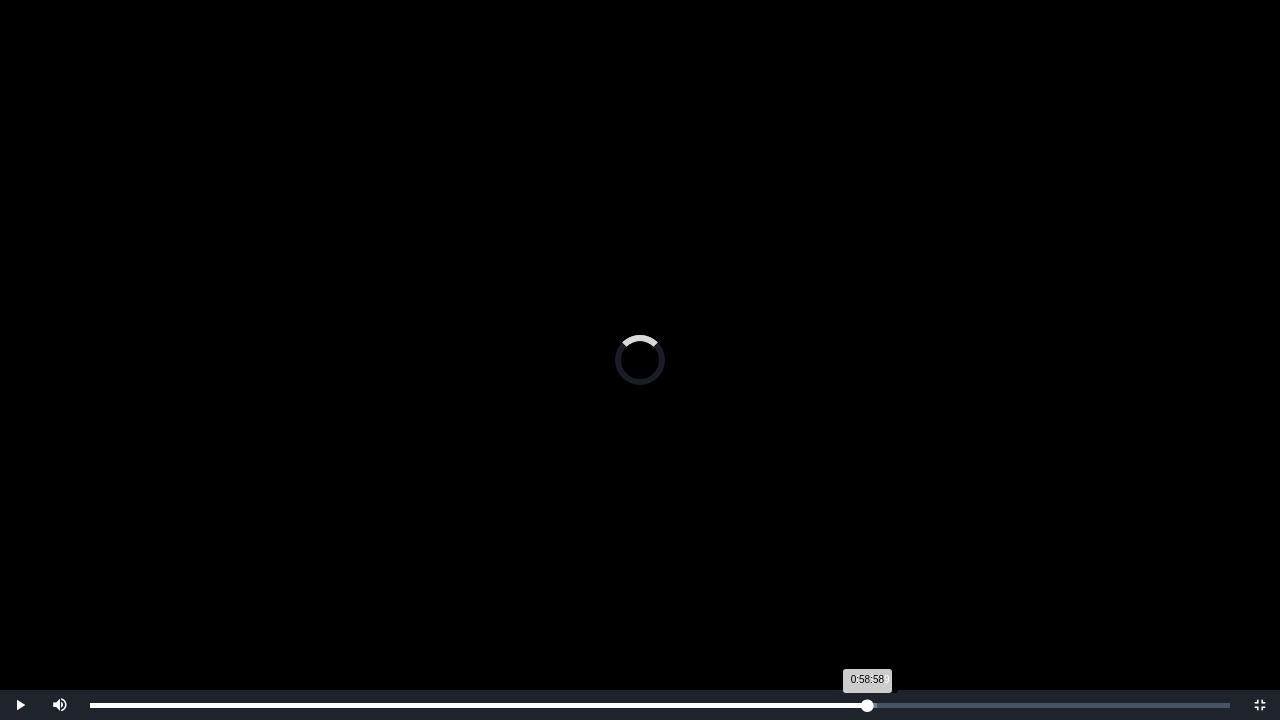 click on "0:58:58 Progress : 0%" at bounding box center [478, 705] 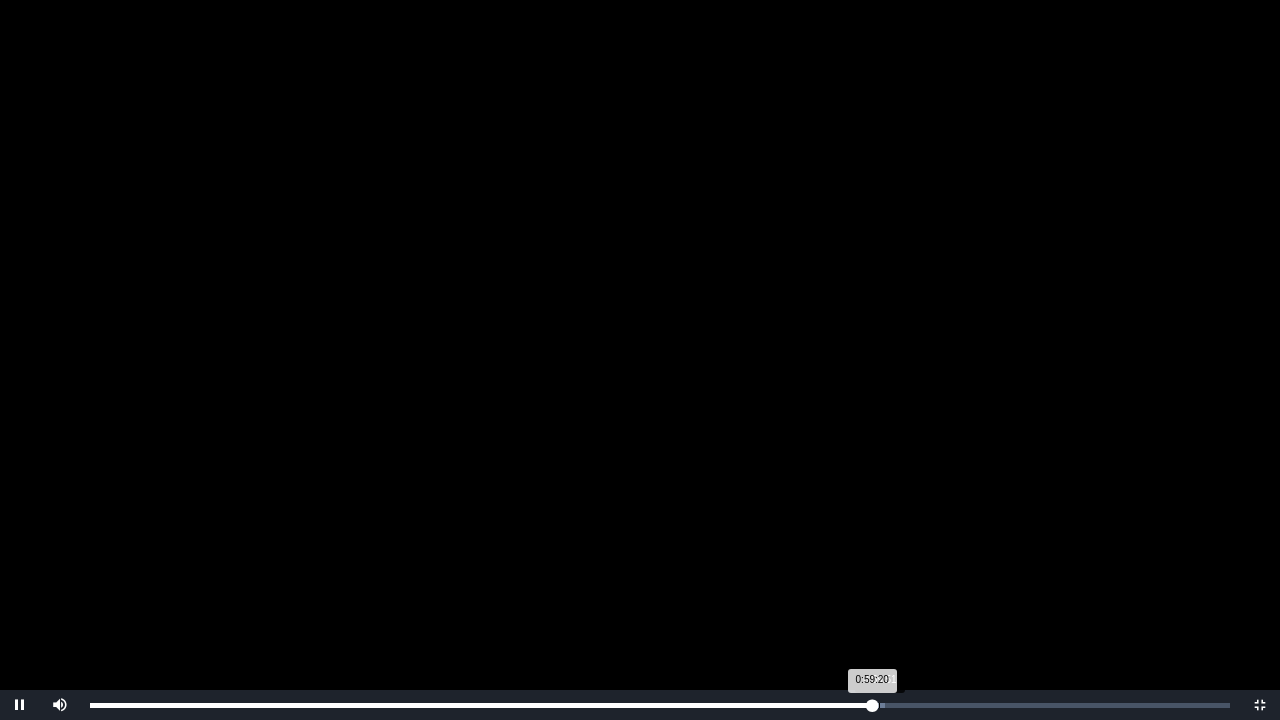 click on "0:59:20 Progress : 0%" at bounding box center [481, 705] 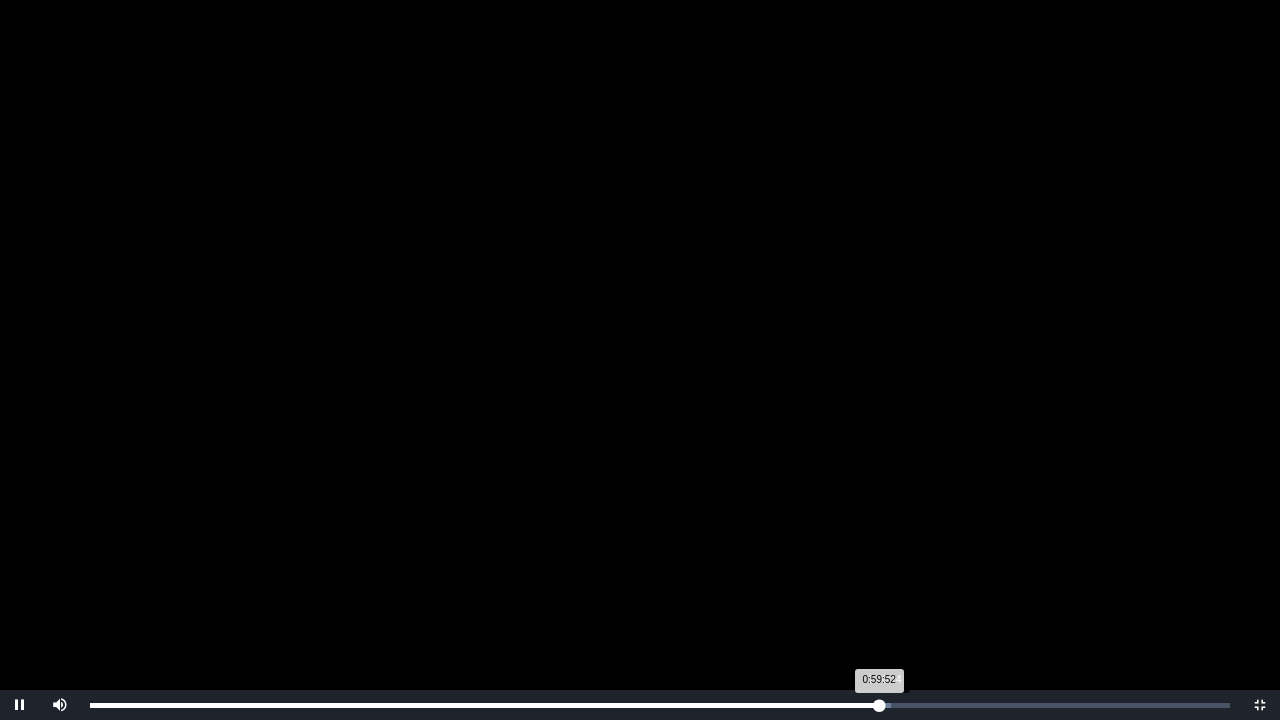 click on "0:59:52 Progress : 0%" at bounding box center (484, 705) 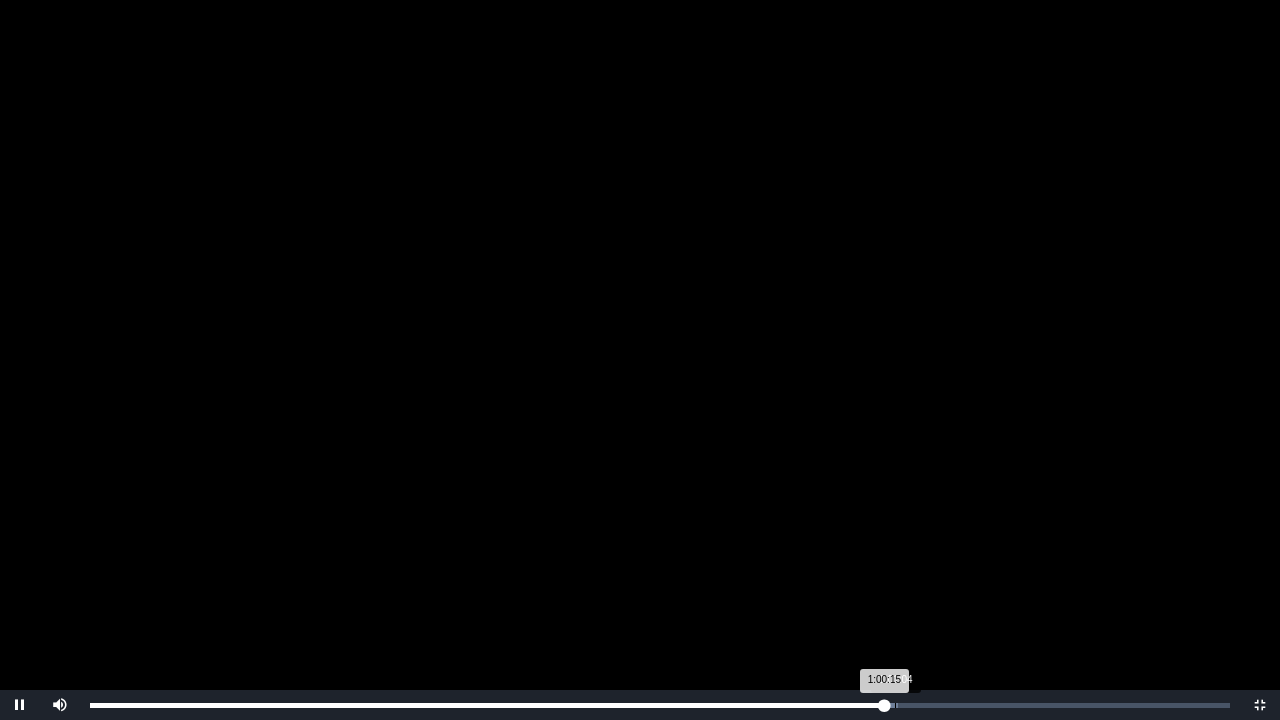 click at bounding box center [888, 705] 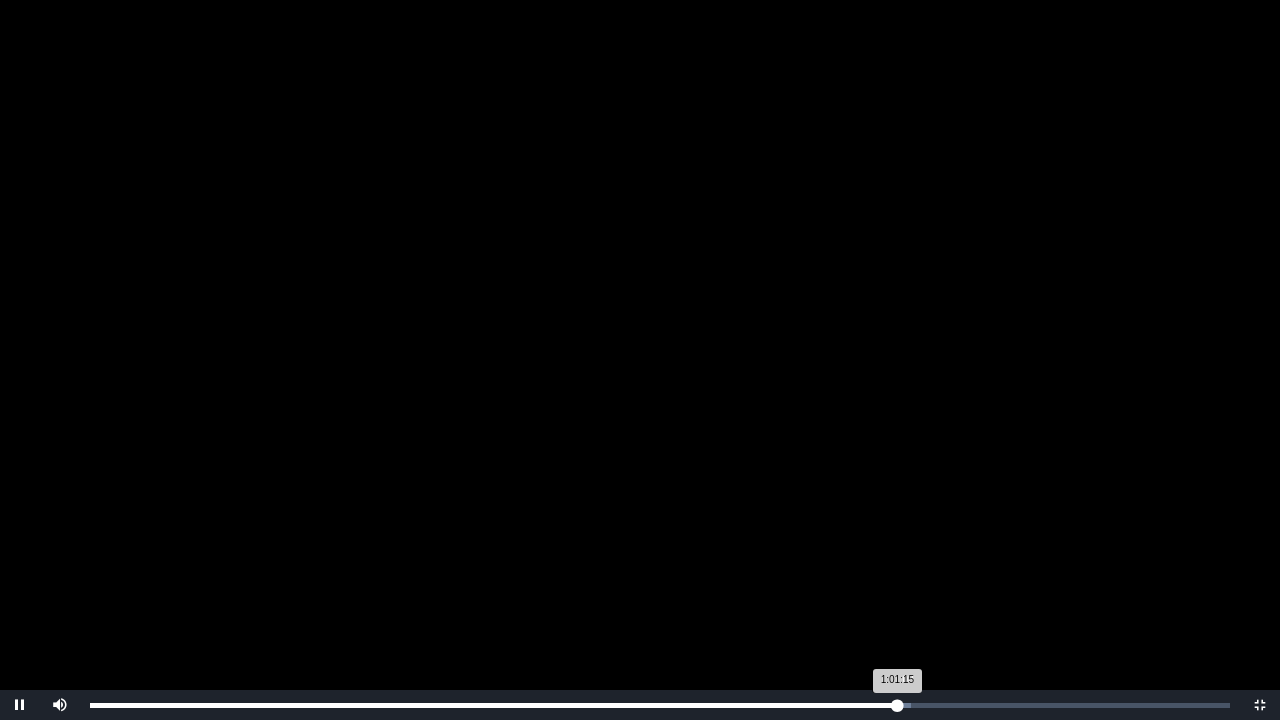 click on "1:01:15 Progress : 0%" at bounding box center (493, 705) 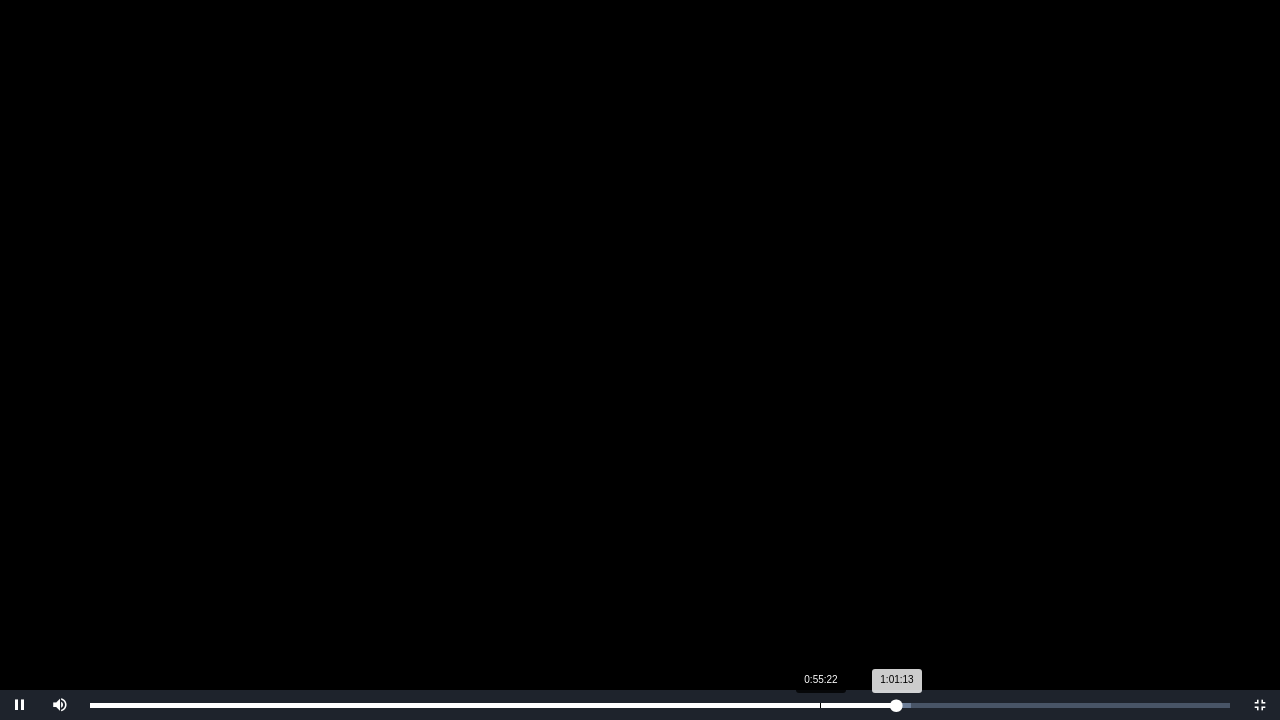 click on "Loaded : 0% 0:55:22 1:01:13 Progress : 0%" at bounding box center (660, 705) 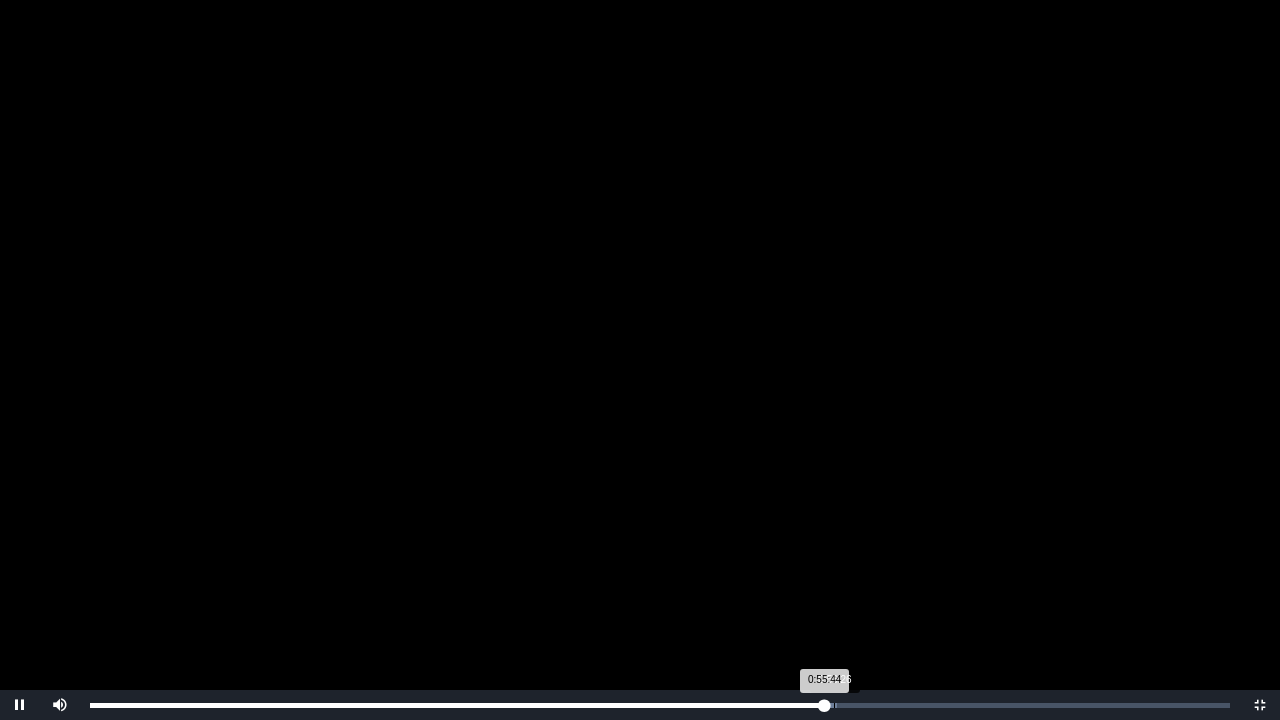 click on "Loaded : 0% 0:56:26 0:55:44 Progress : 0%" at bounding box center (660, 705) 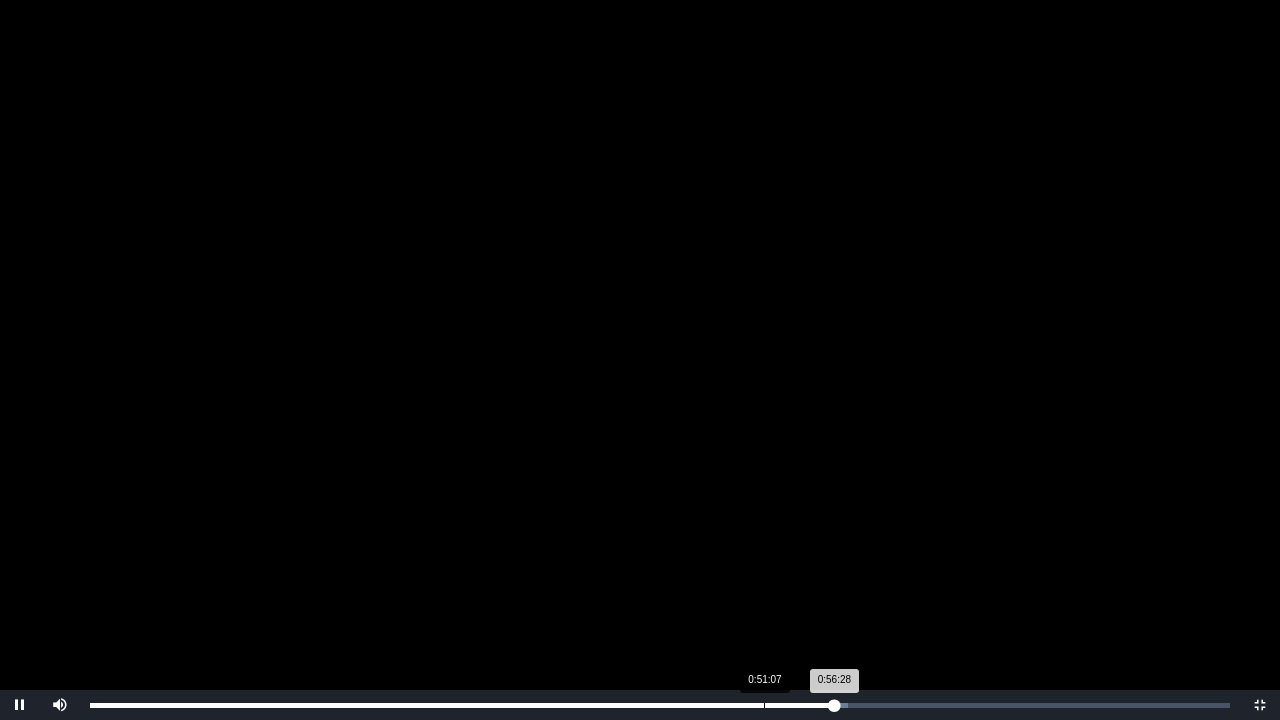 click on "0:51:07" at bounding box center (764, 705) 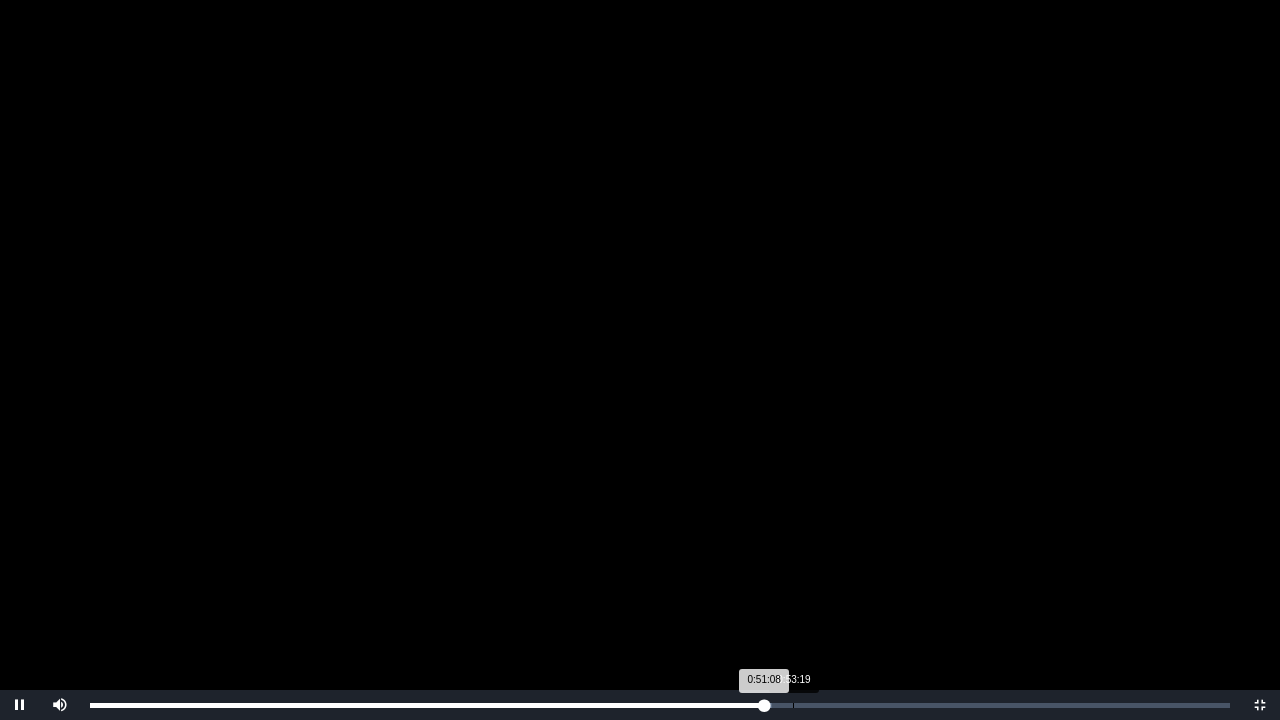 click on "0:53:19" at bounding box center (793, 705) 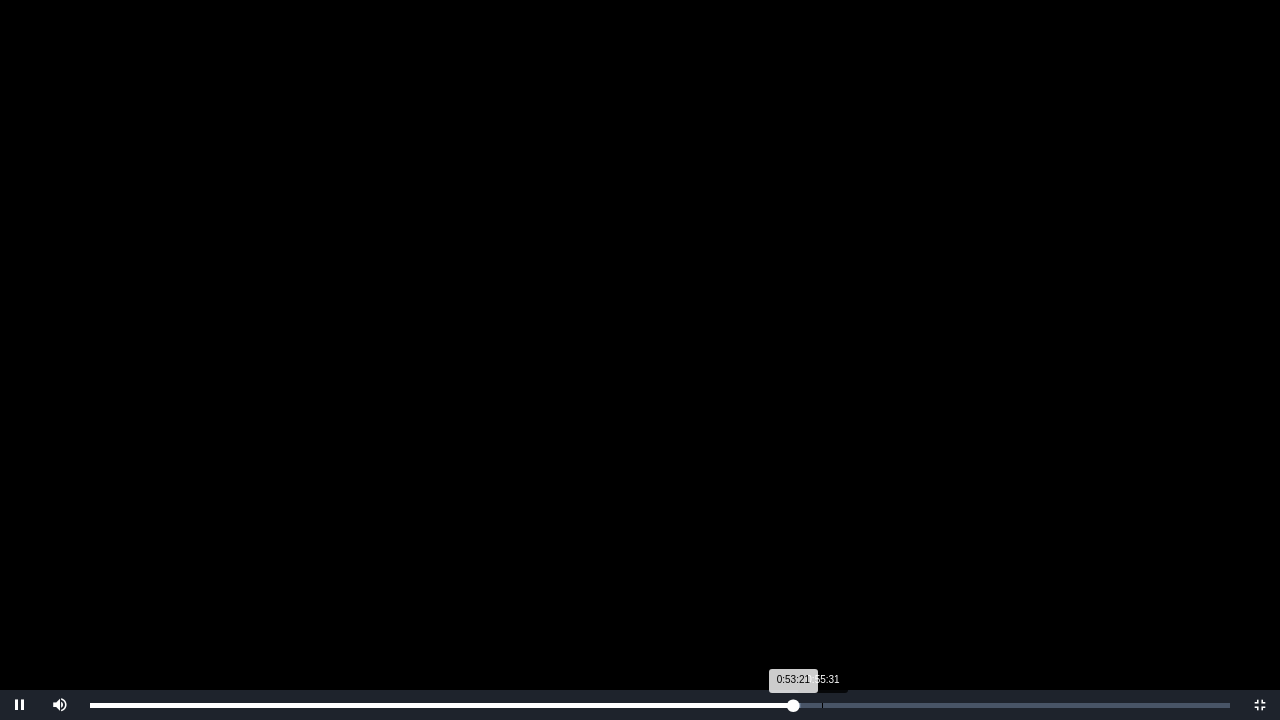click on "Loaded : 0% 0:55:31 0:53:21 Progress : 0%" at bounding box center [660, 705] 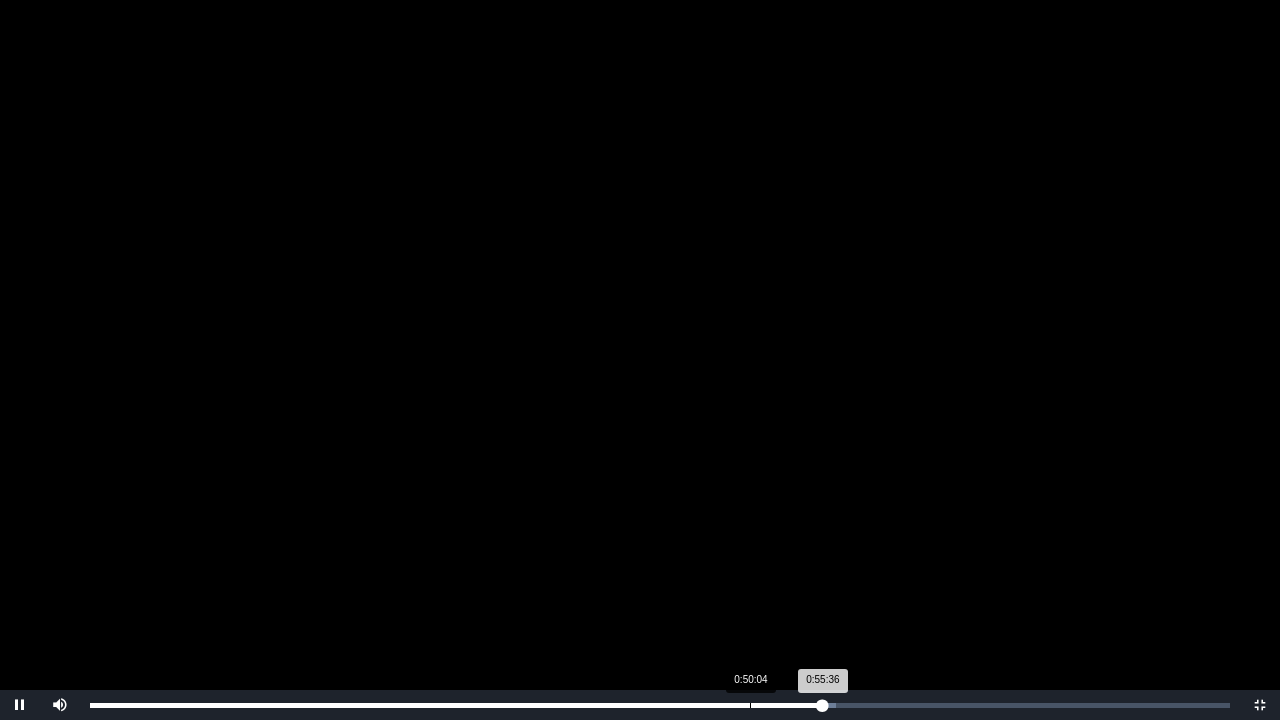 click on "Loaded : 0% 0:50:04 0:55:36 Progress : 0%" at bounding box center [660, 705] 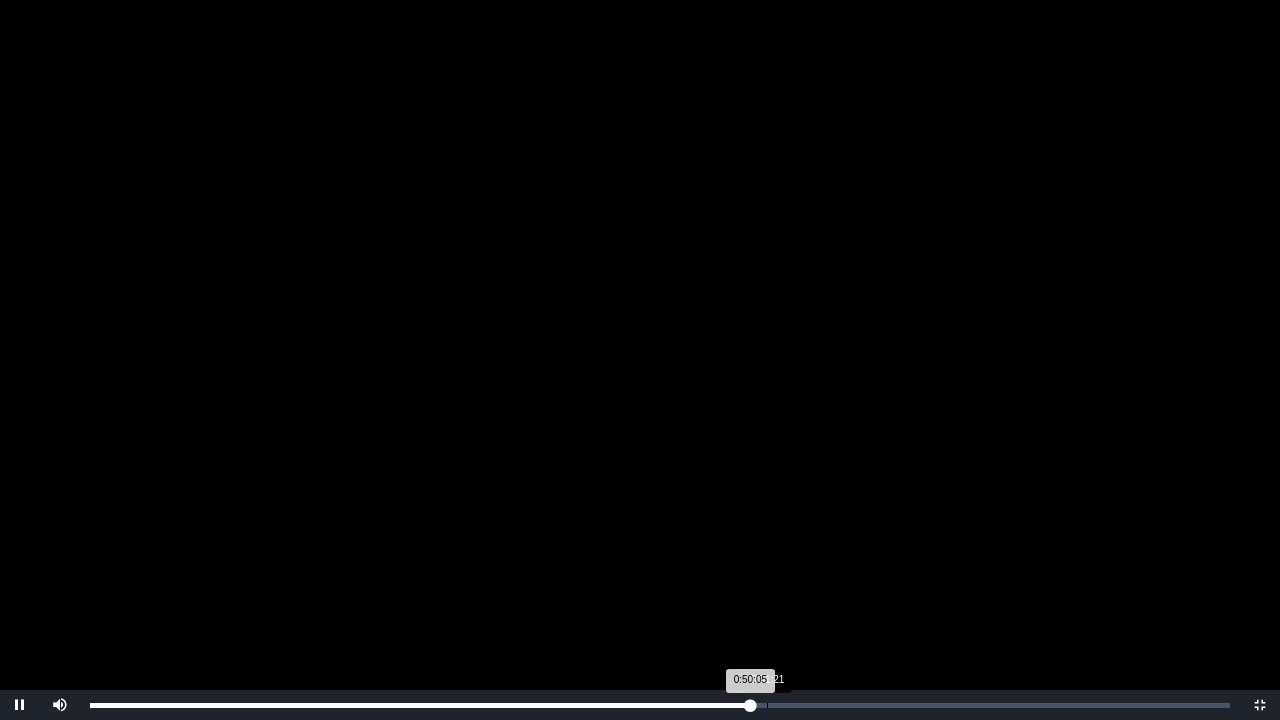 click on "Loaded : 0% 0:51:21 0:50:05 Progress : 0%" at bounding box center (660, 705) 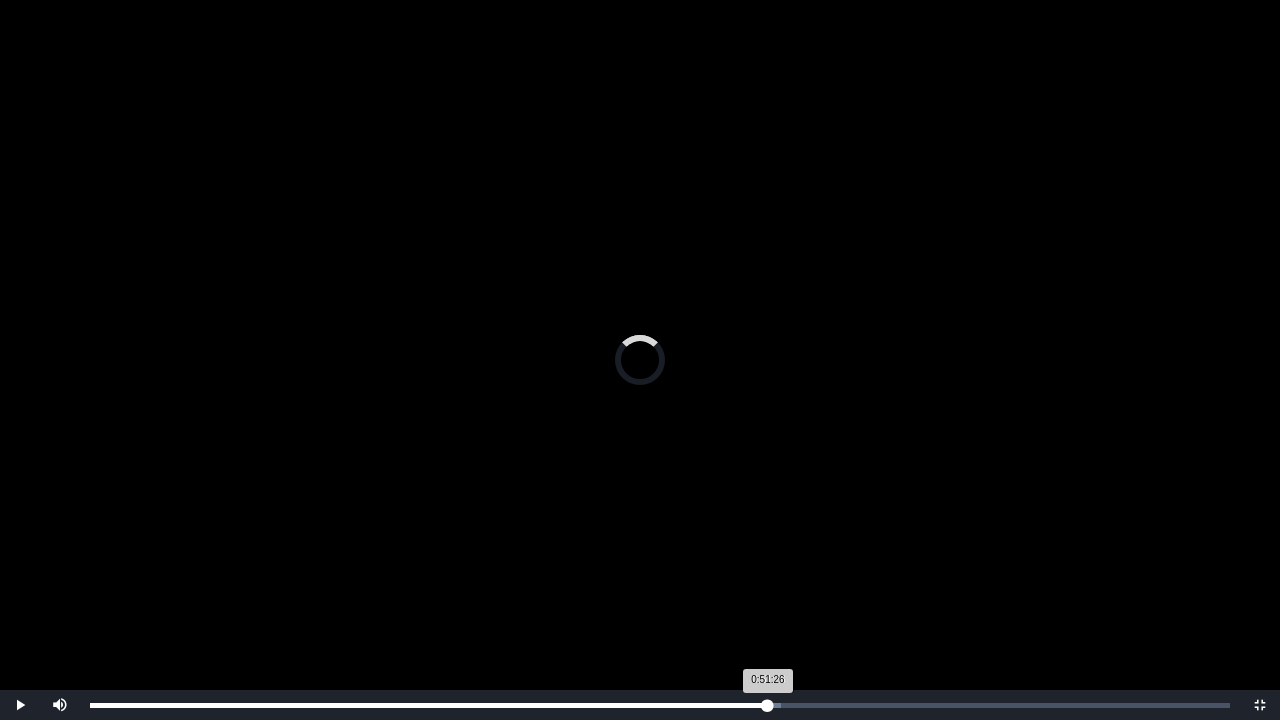 click on "0:51:26 Progress : 0%" at bounding box center (429, 705) 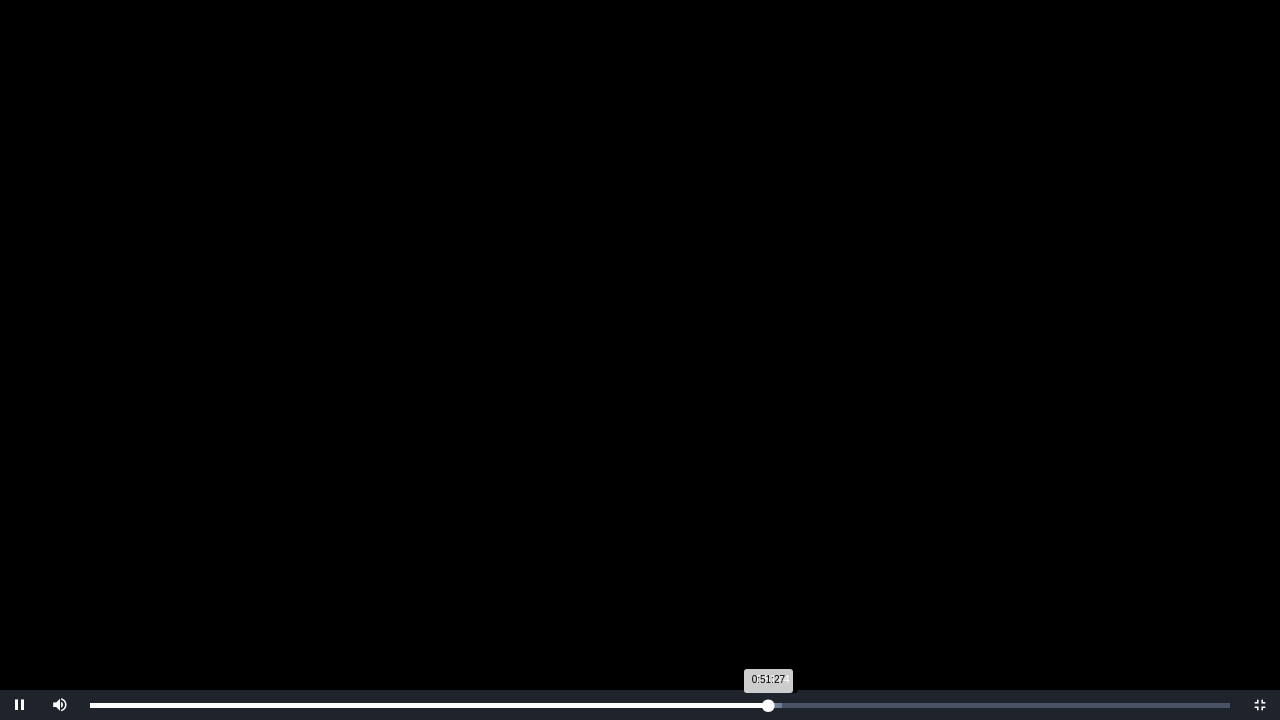 click on "0:51:27 Progress : 0%" at bounding box center (429, 705) 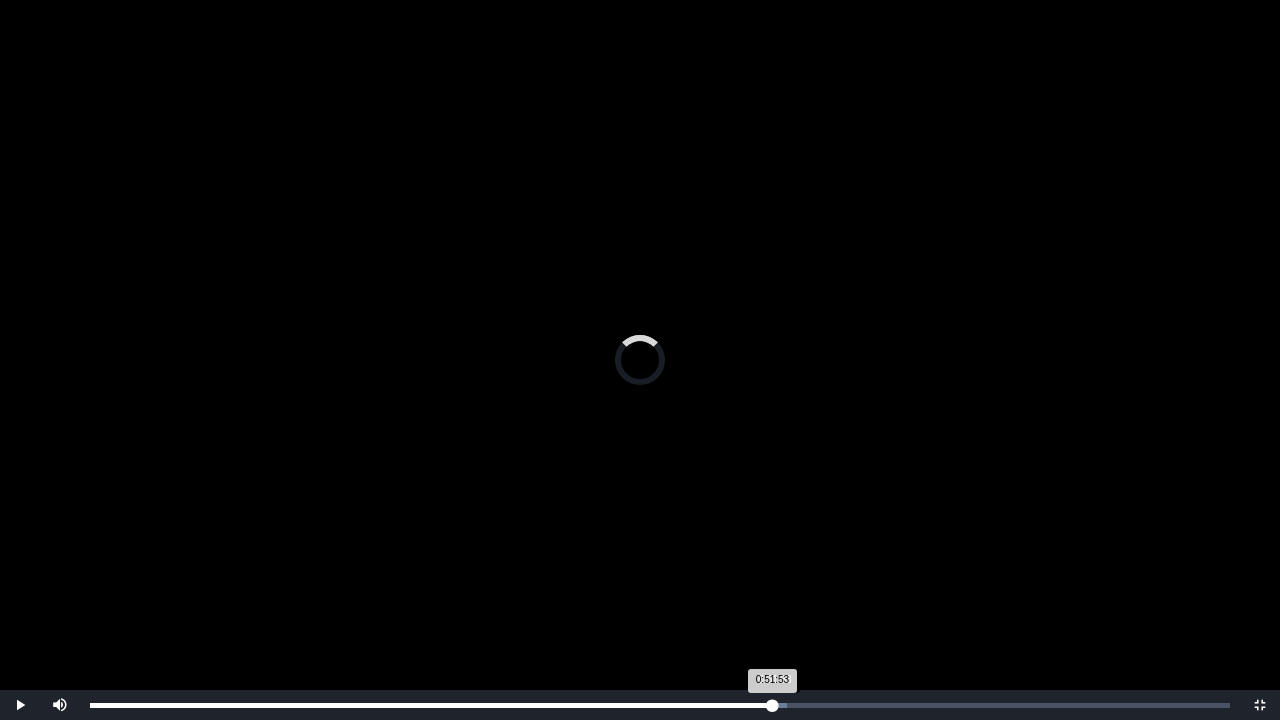 click on "0:51:53 Progress : 0%" at bounding box center (431, 705) 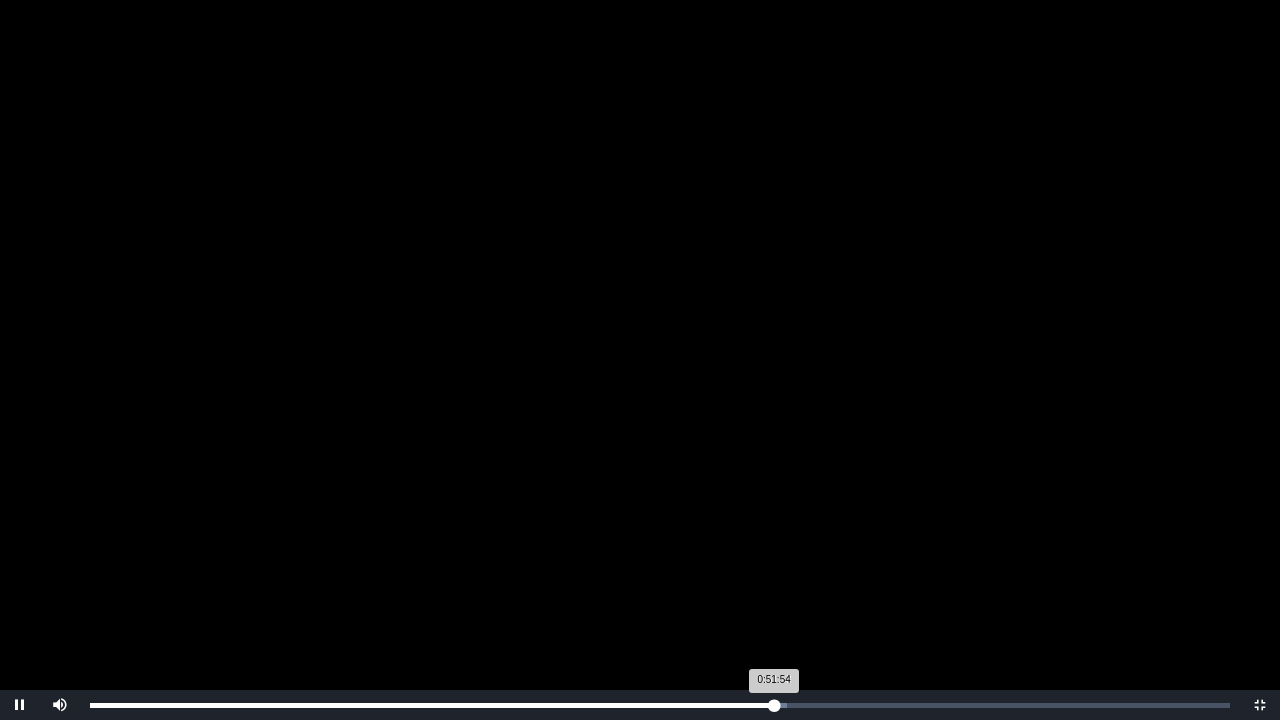 click on "0:51:54 Progress : 0%" at bounding box center (432, 705) 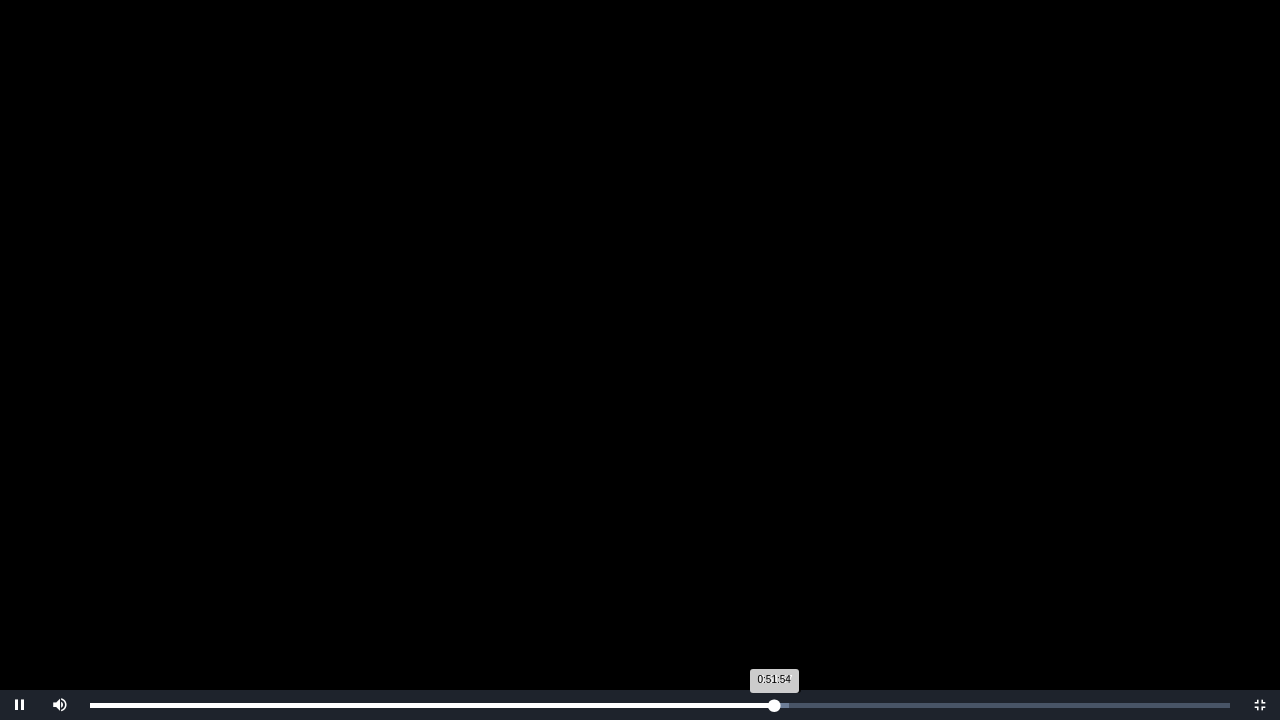 click on "0:51:54 Progress : 0%" at bounding box center (432, 705) 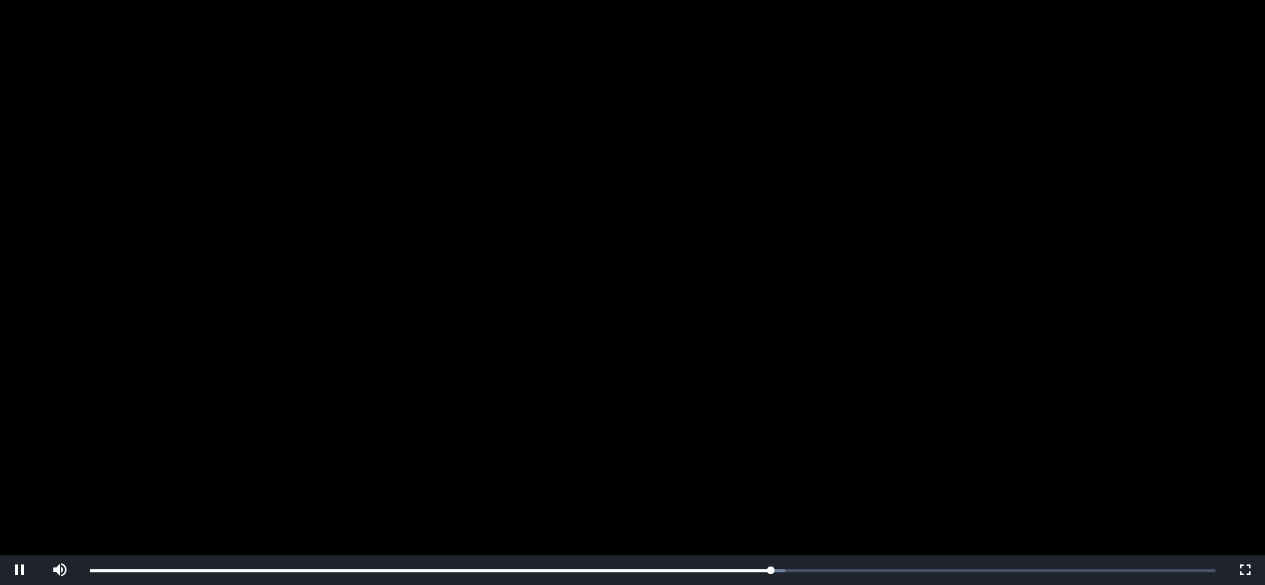 scroll, scrollTop: 300, scrollLeft: 0, axis: vertical 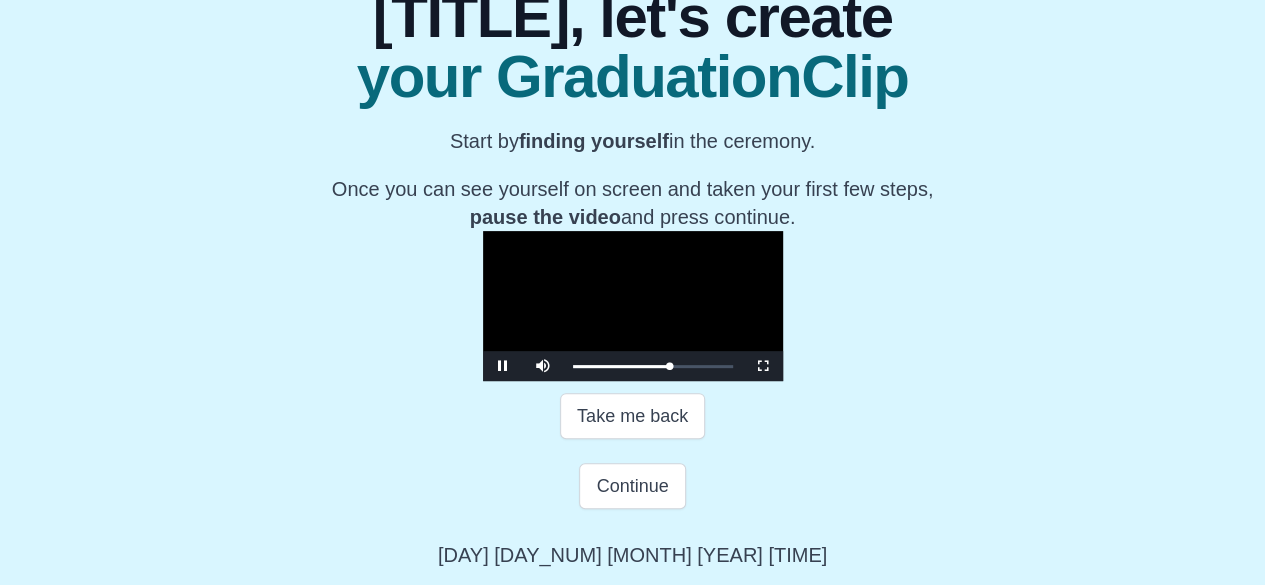 click at bounding box center (633, 306) 